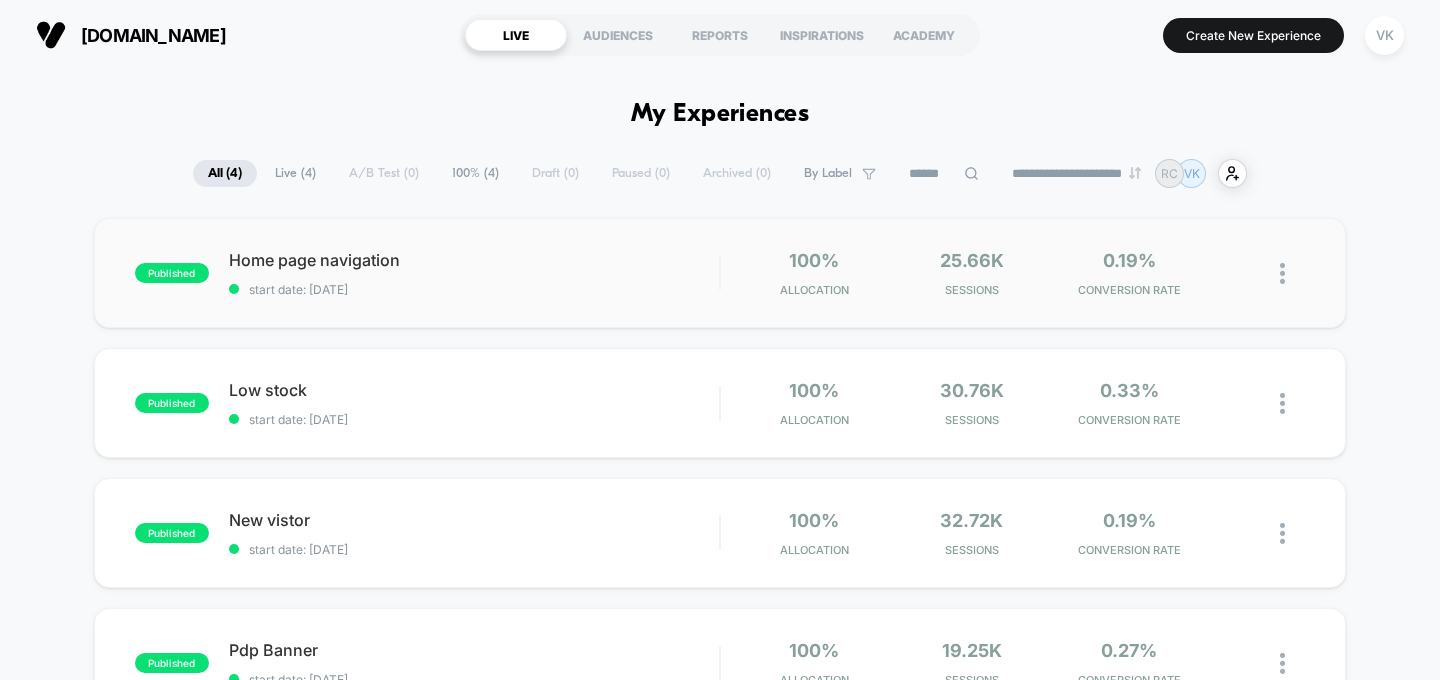 scroll, scrollTop: 0, scrollLeft: 0, axis: both 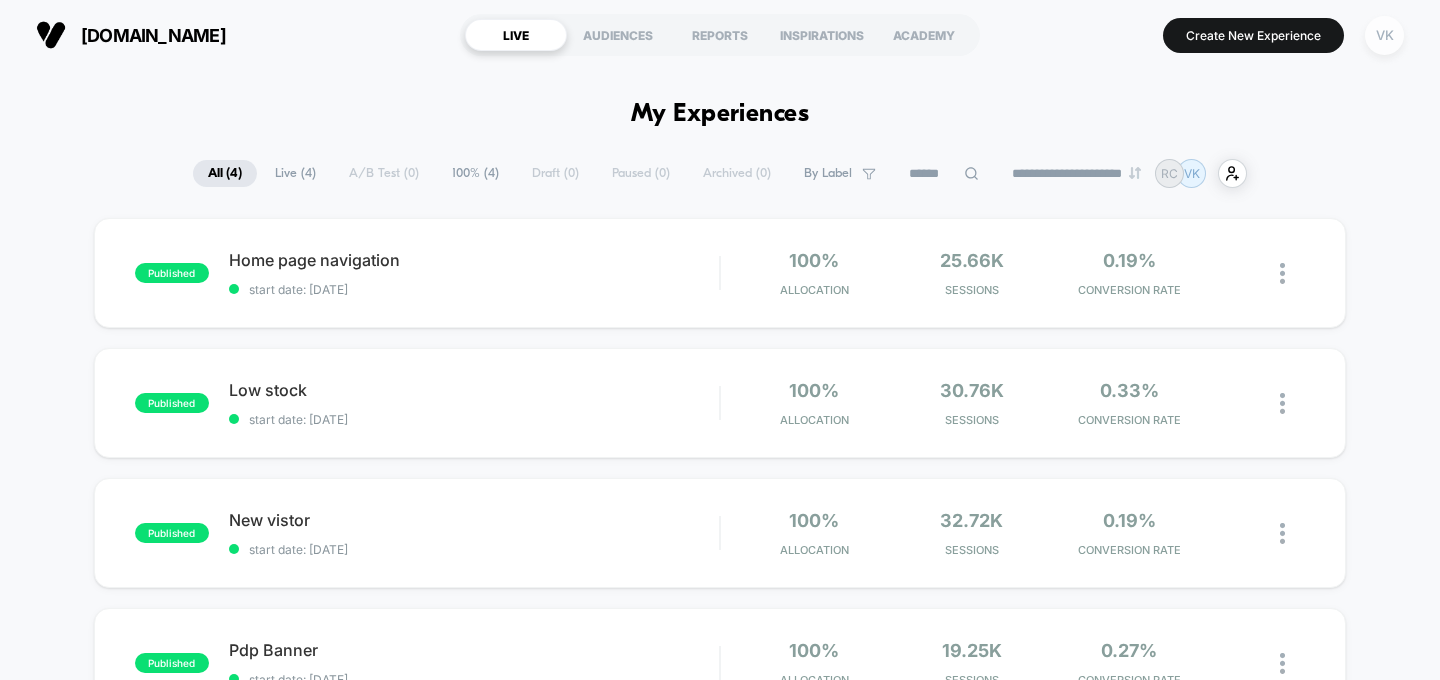 click on "VK" at bounding box center (1384, 35) 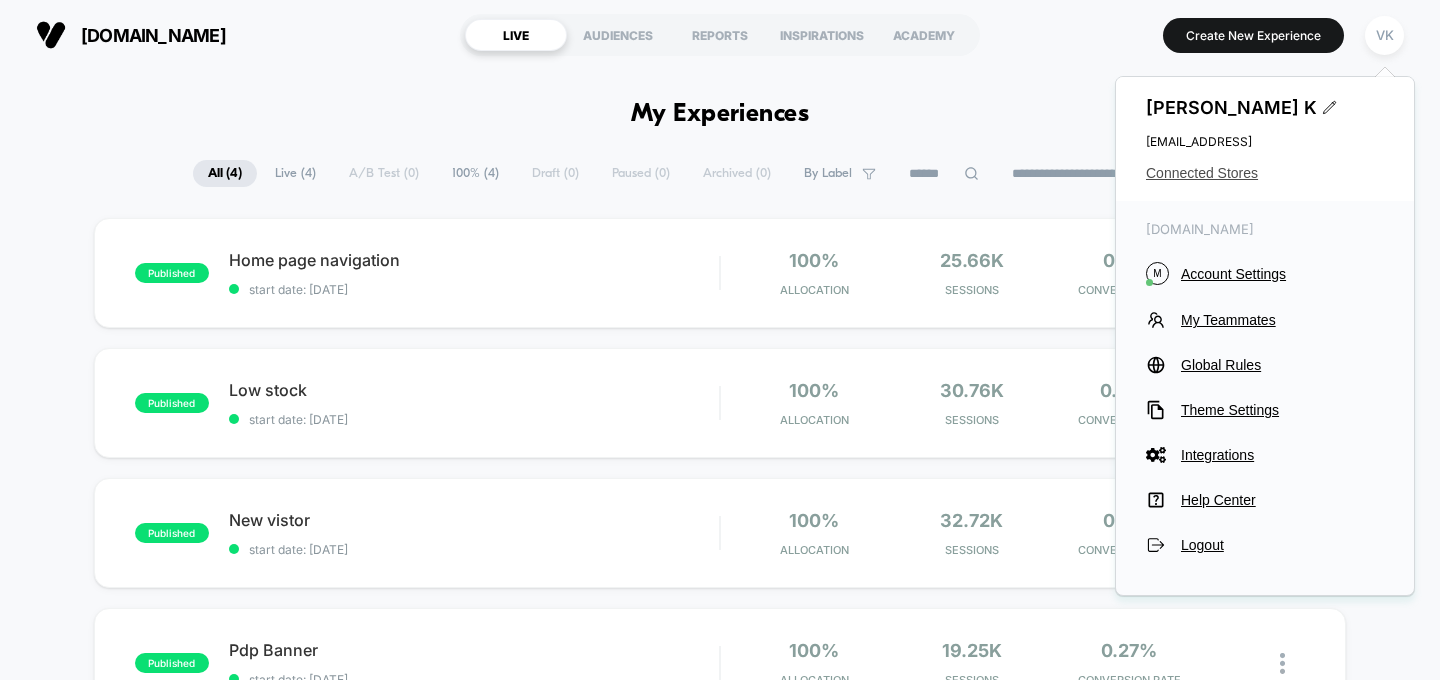 click on "Connected Stores" at bounding box center (1265, 173) 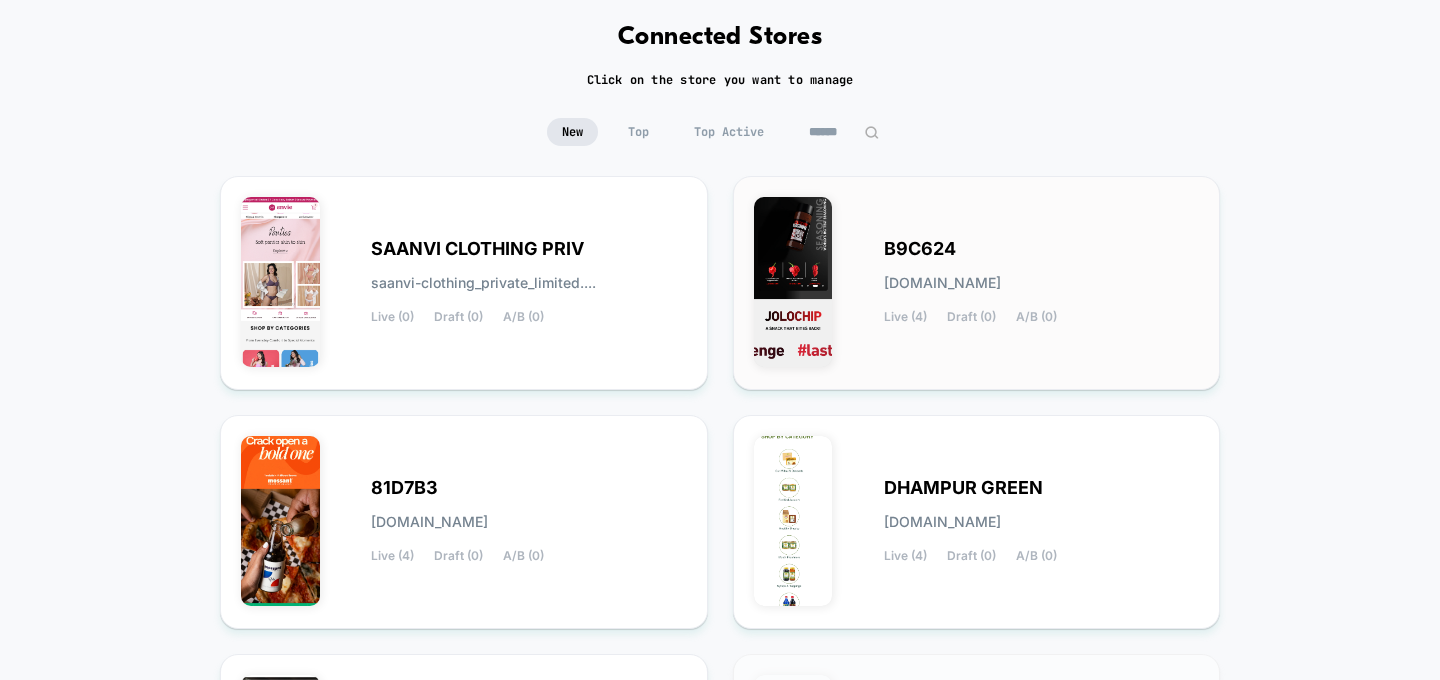 scroll, scrollTop: 199, scrollLeft: 0, axis: vertical 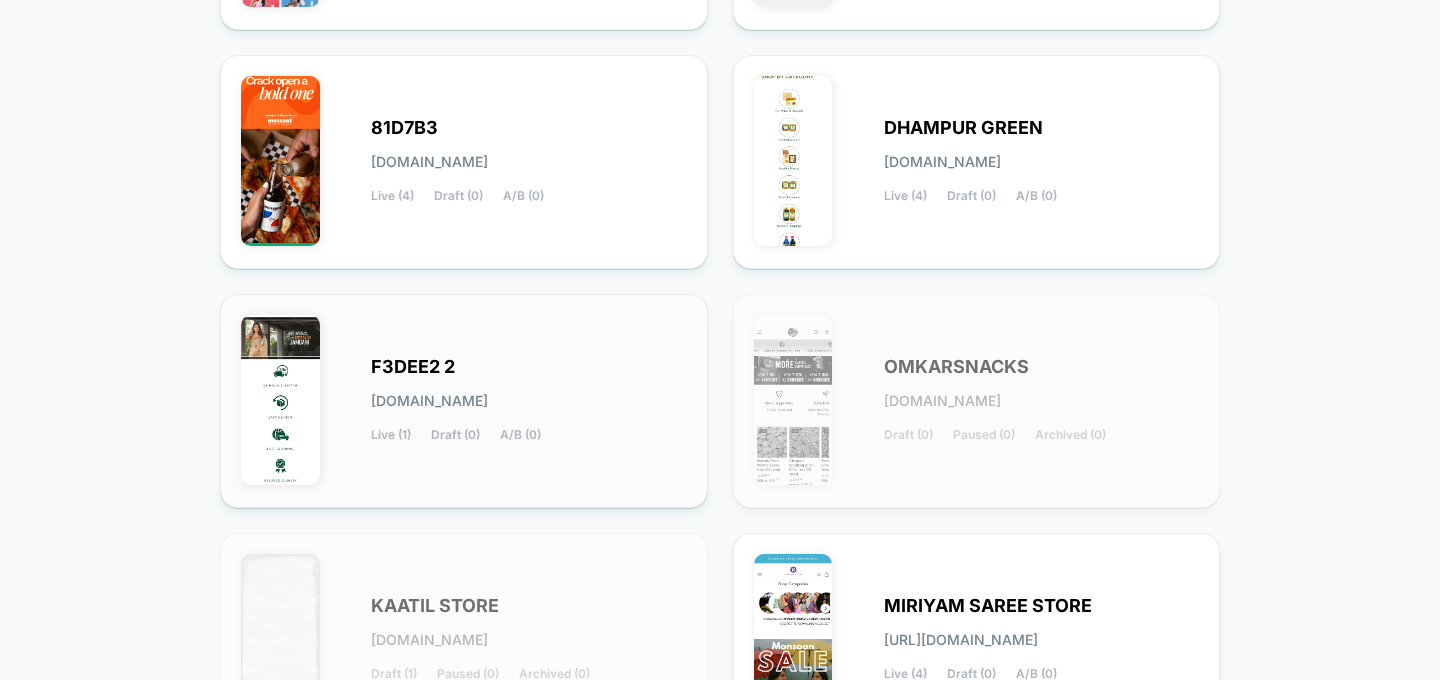 click on "F3DEE2 2 [DOMAIN_NAME] Live (1) Draft (0) A/B (0)" at bounding box center (529, 401) 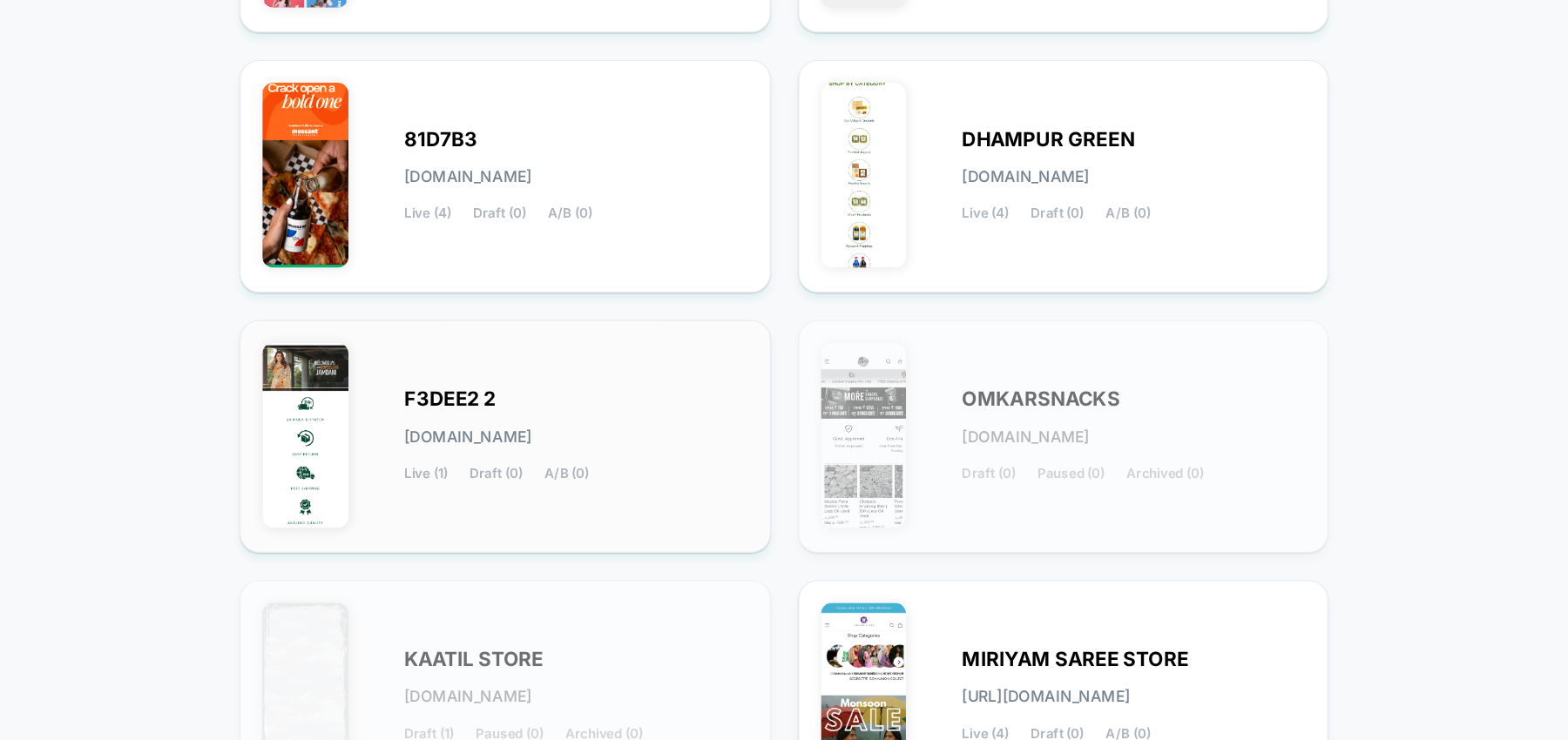scroll, scrollTop: 182, scrollLeft: 0, axis: vertical 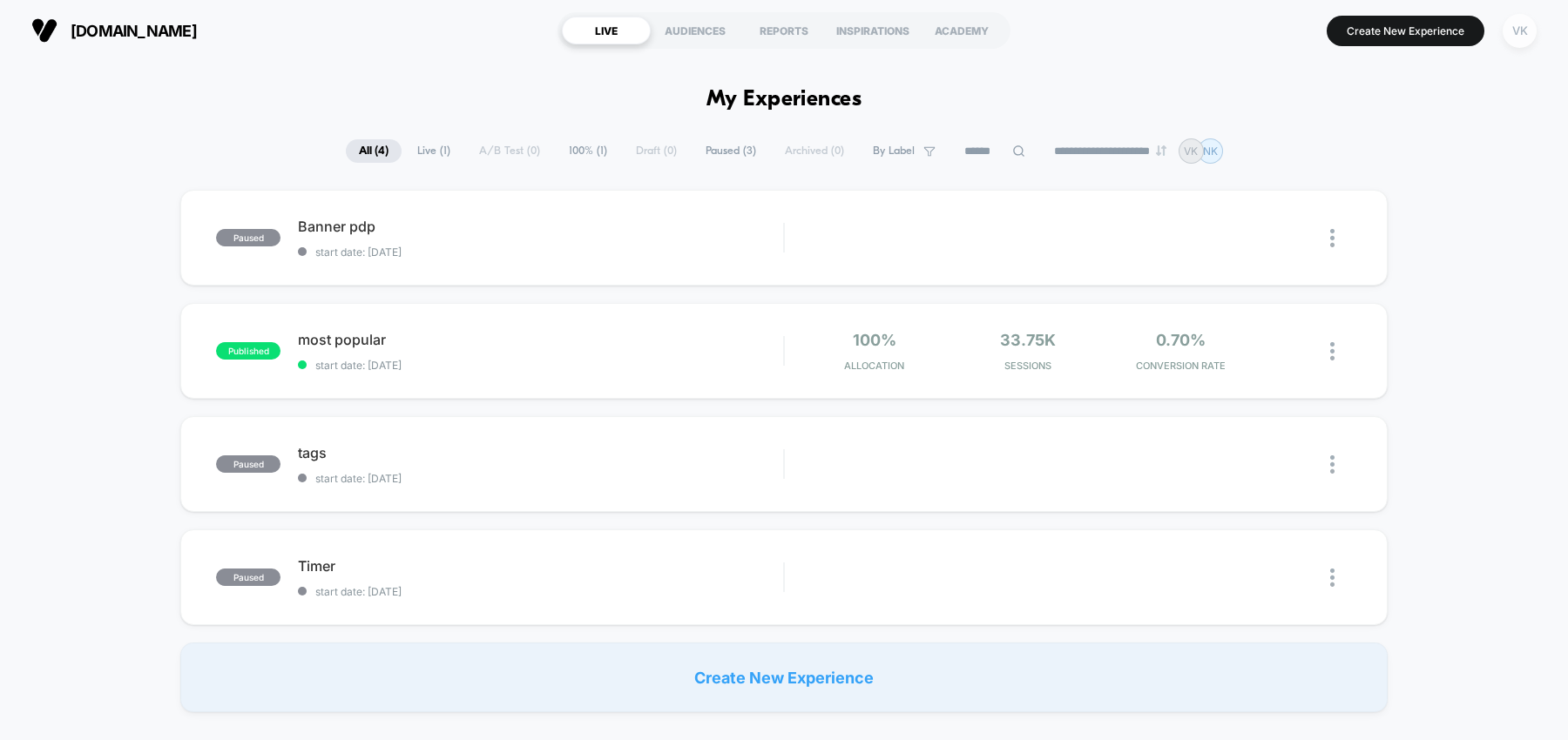 click on "VK" at bounding box center [1519, 30] 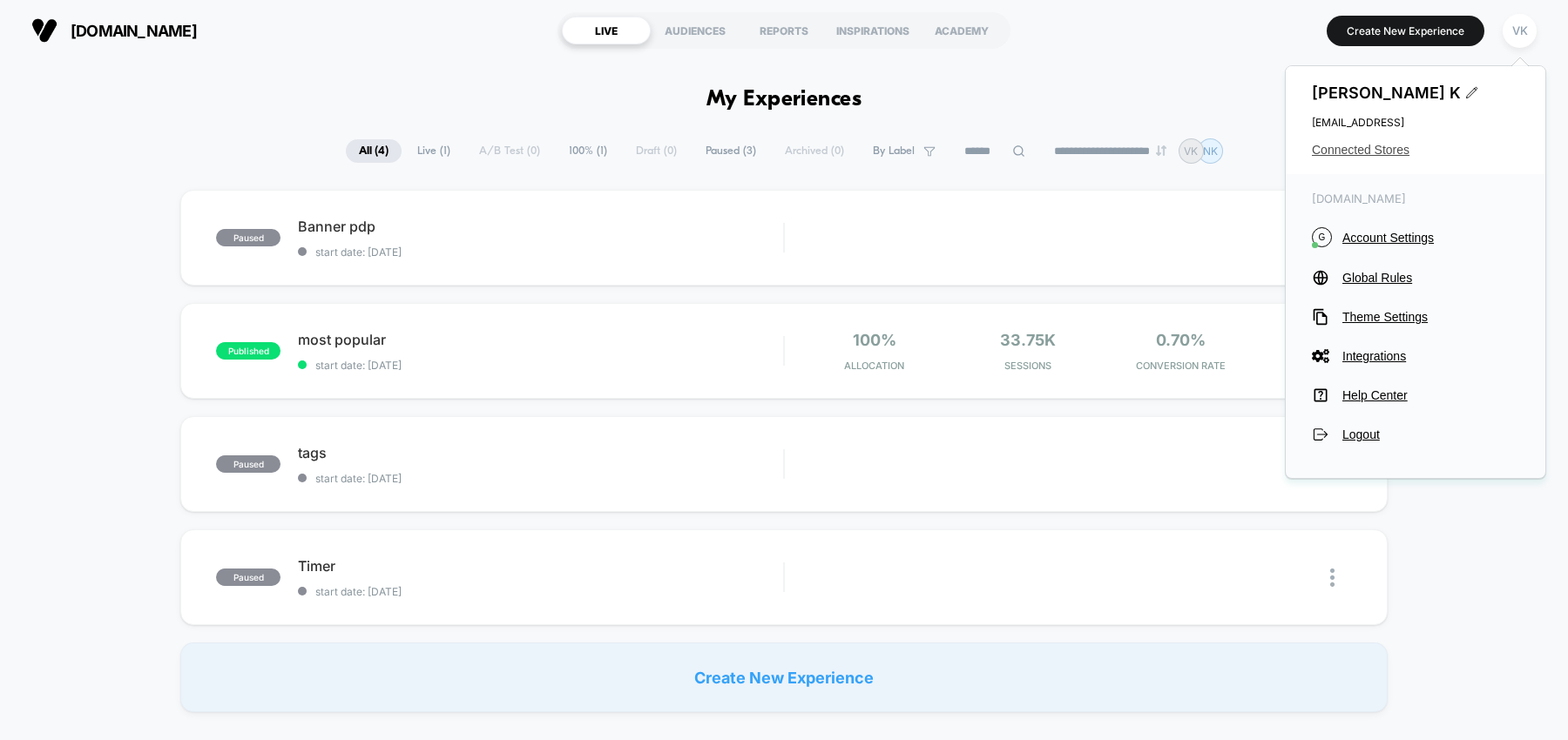 click on "Connected Stores" at bounding box center [1416, 150] 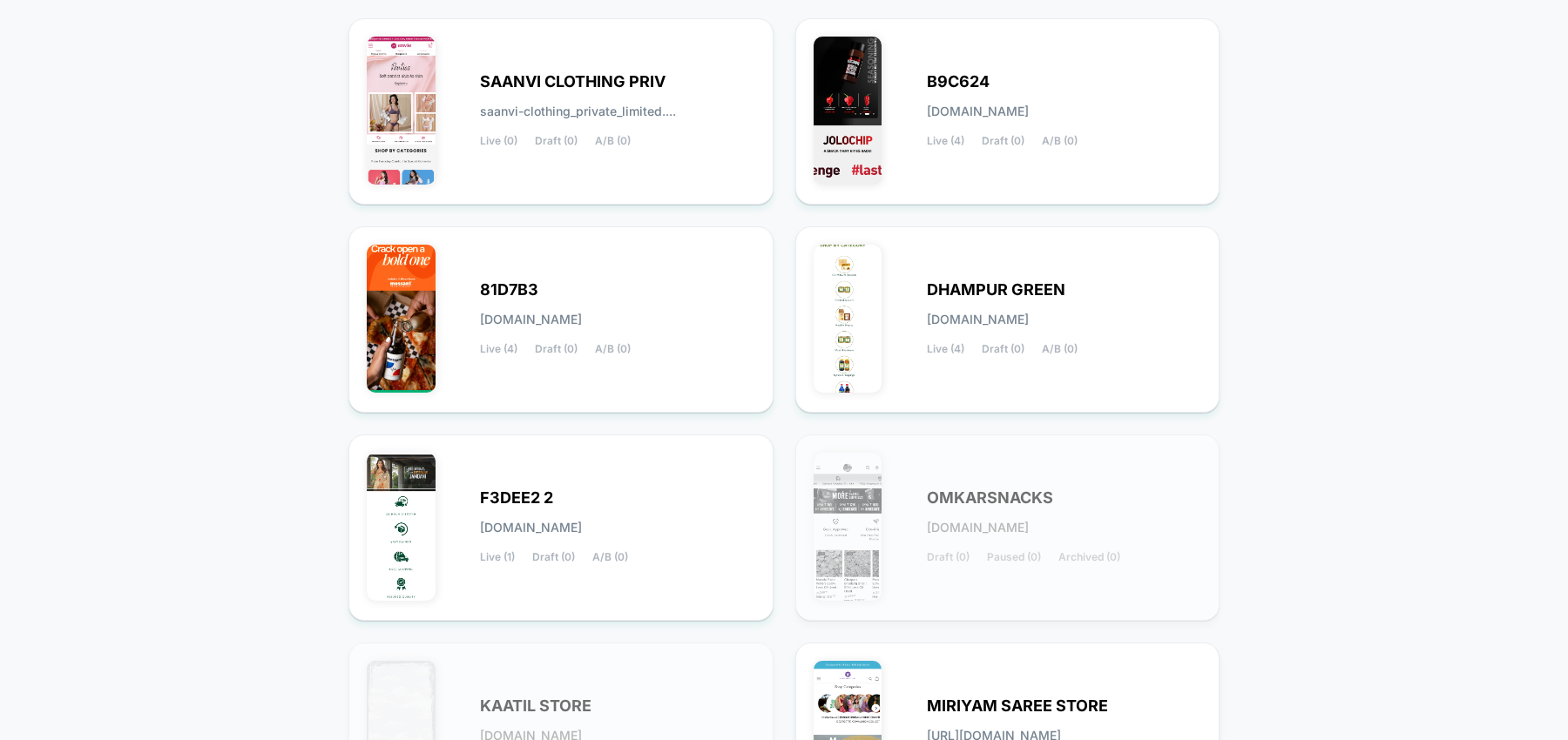 scroll, scrollTop: 227, scrollLeft: 0, axis: vertical 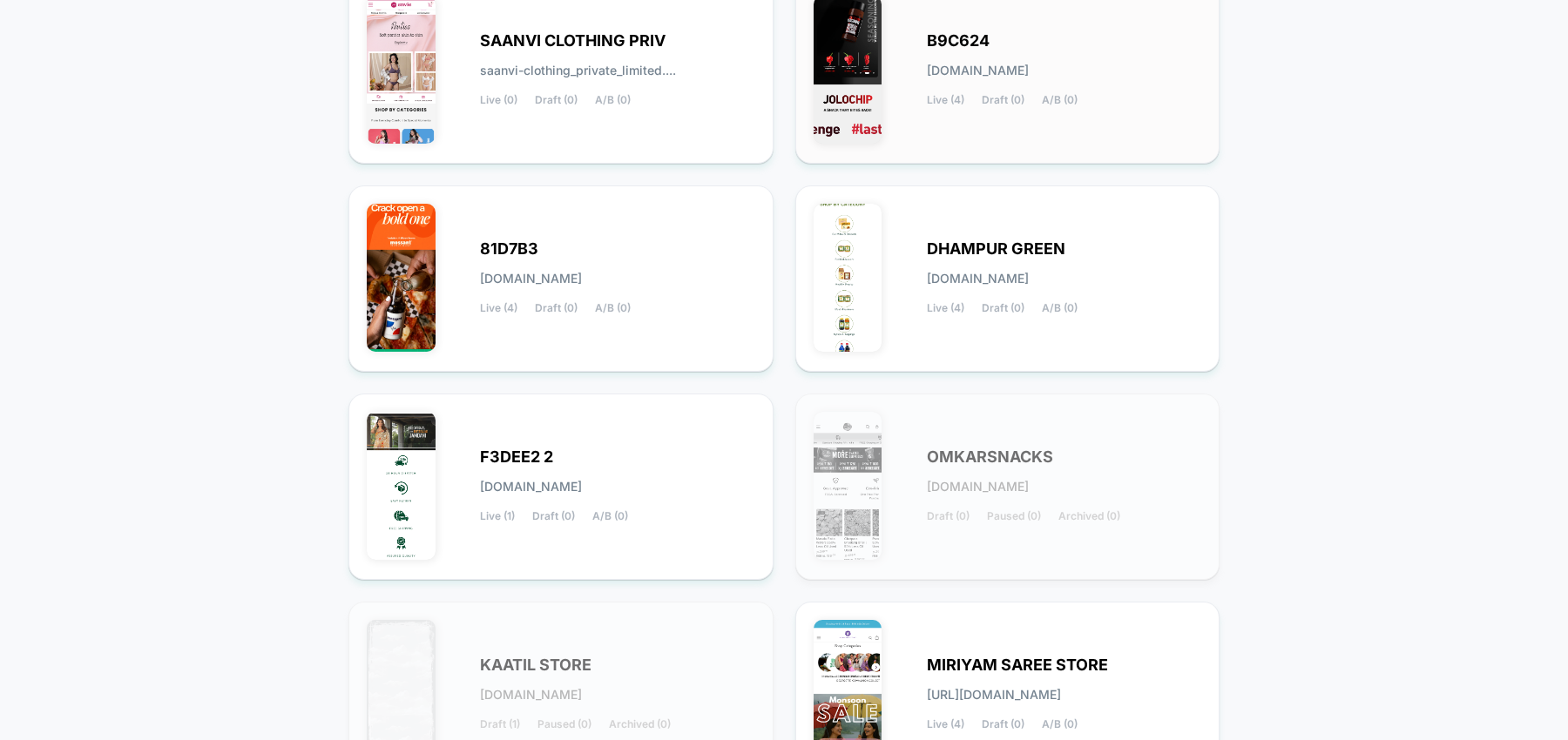 click on "B9C624 b9c624.myshopify.com Live (4) Draft (0) A/B (0)" at bounding box center [1008, 71] 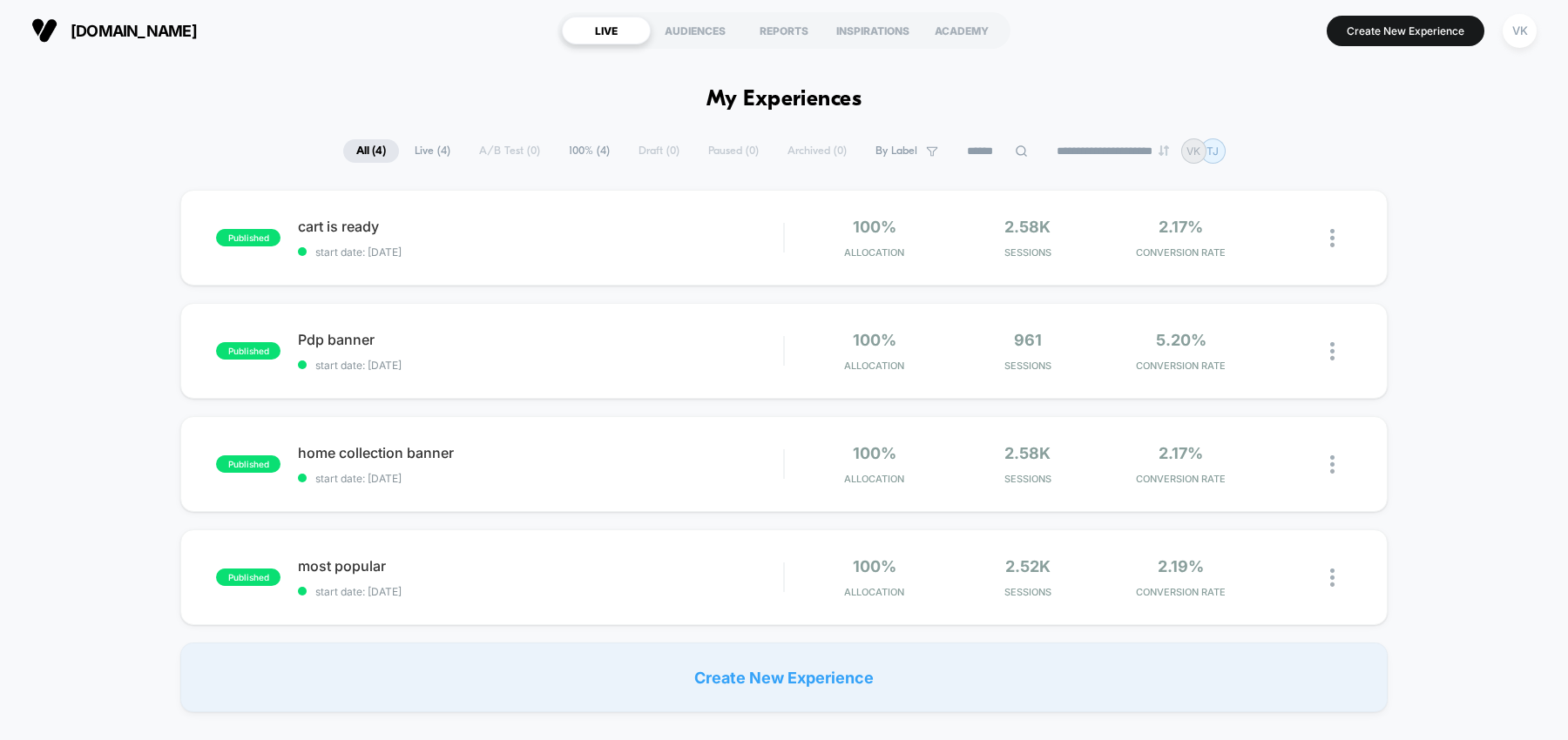 click on "Live ( 4 )" at bounding box center [432, 151] 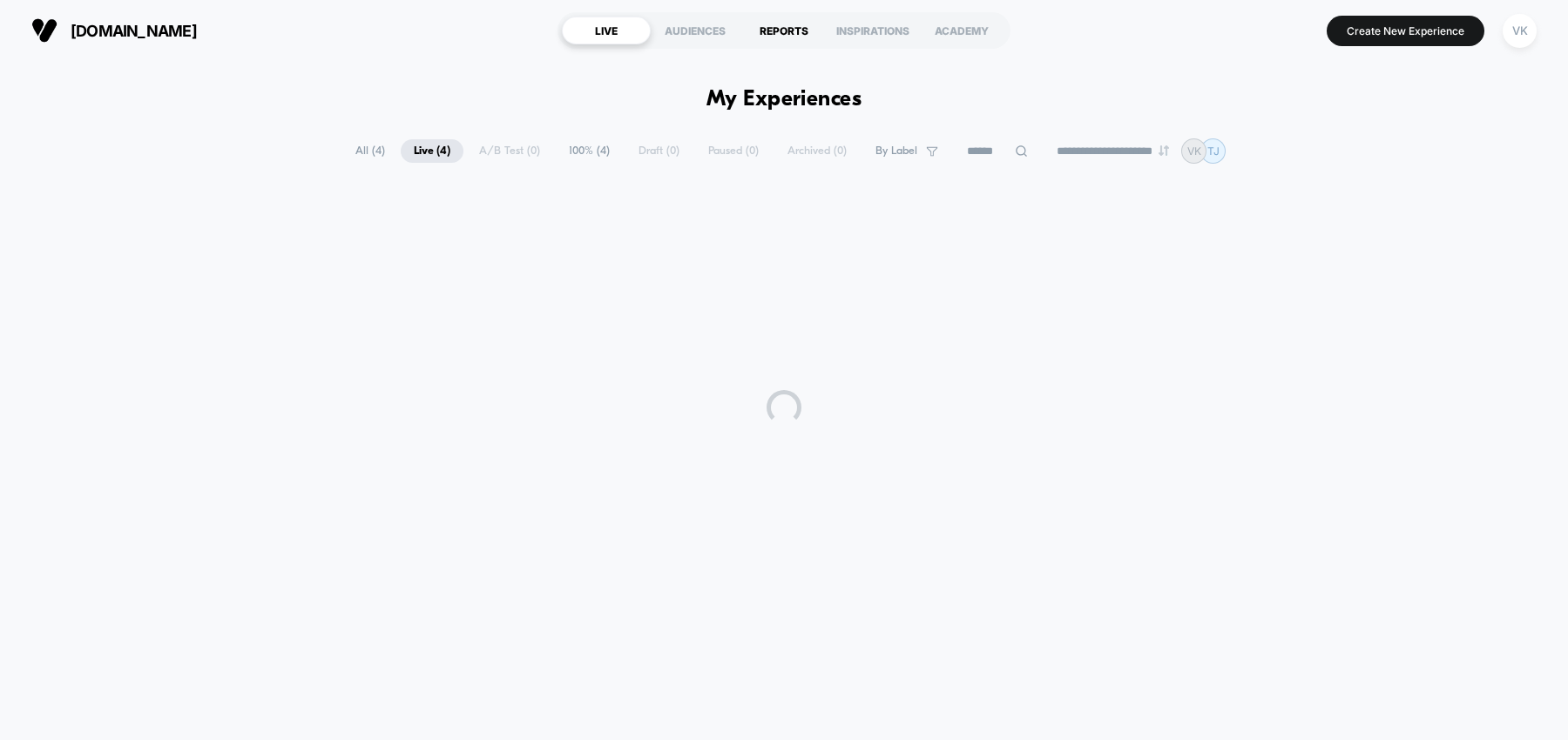 click on "REPORTS" at bounding box center [784, 30] 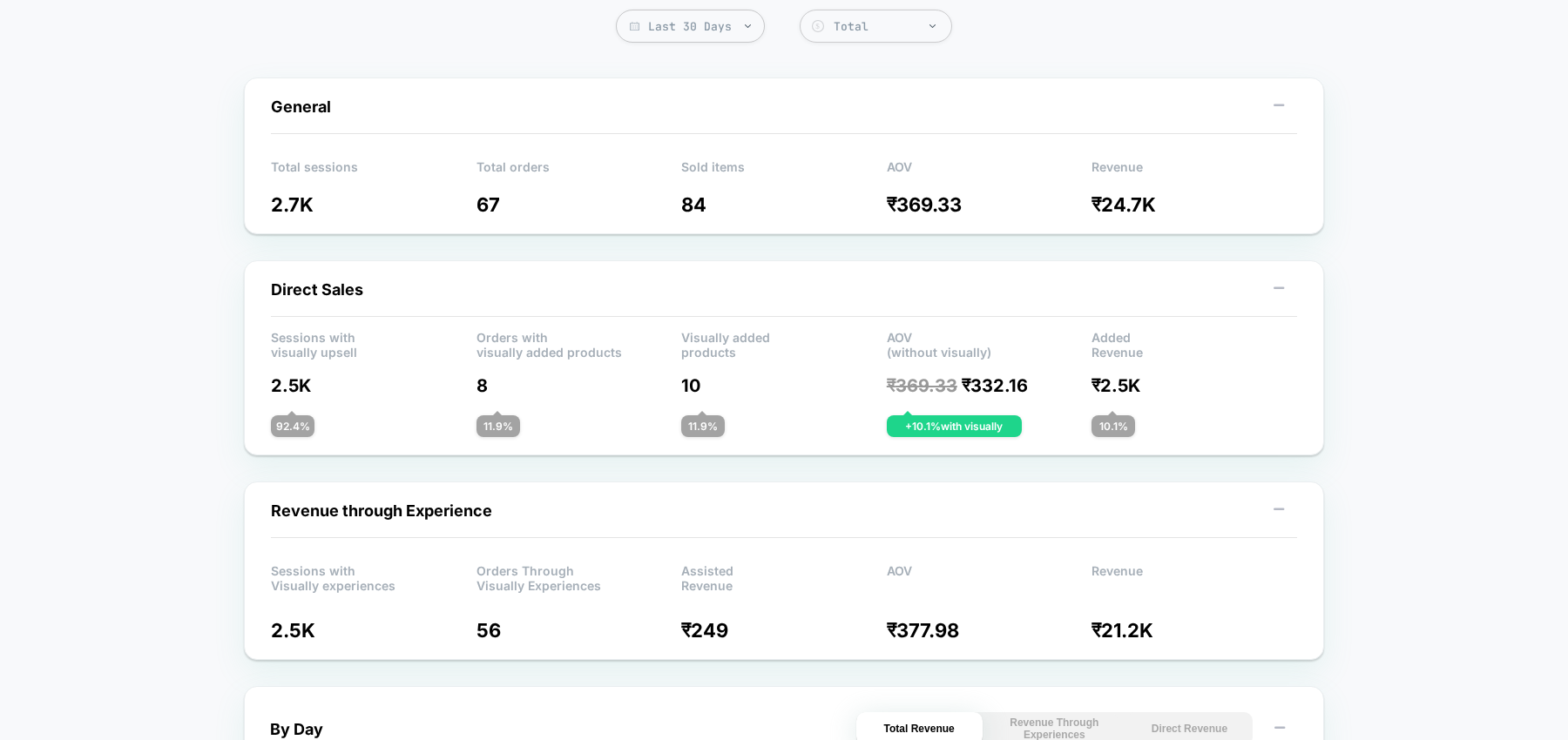 scroll, scrollTop: 138, scrollLeft: 0, axis: vertical 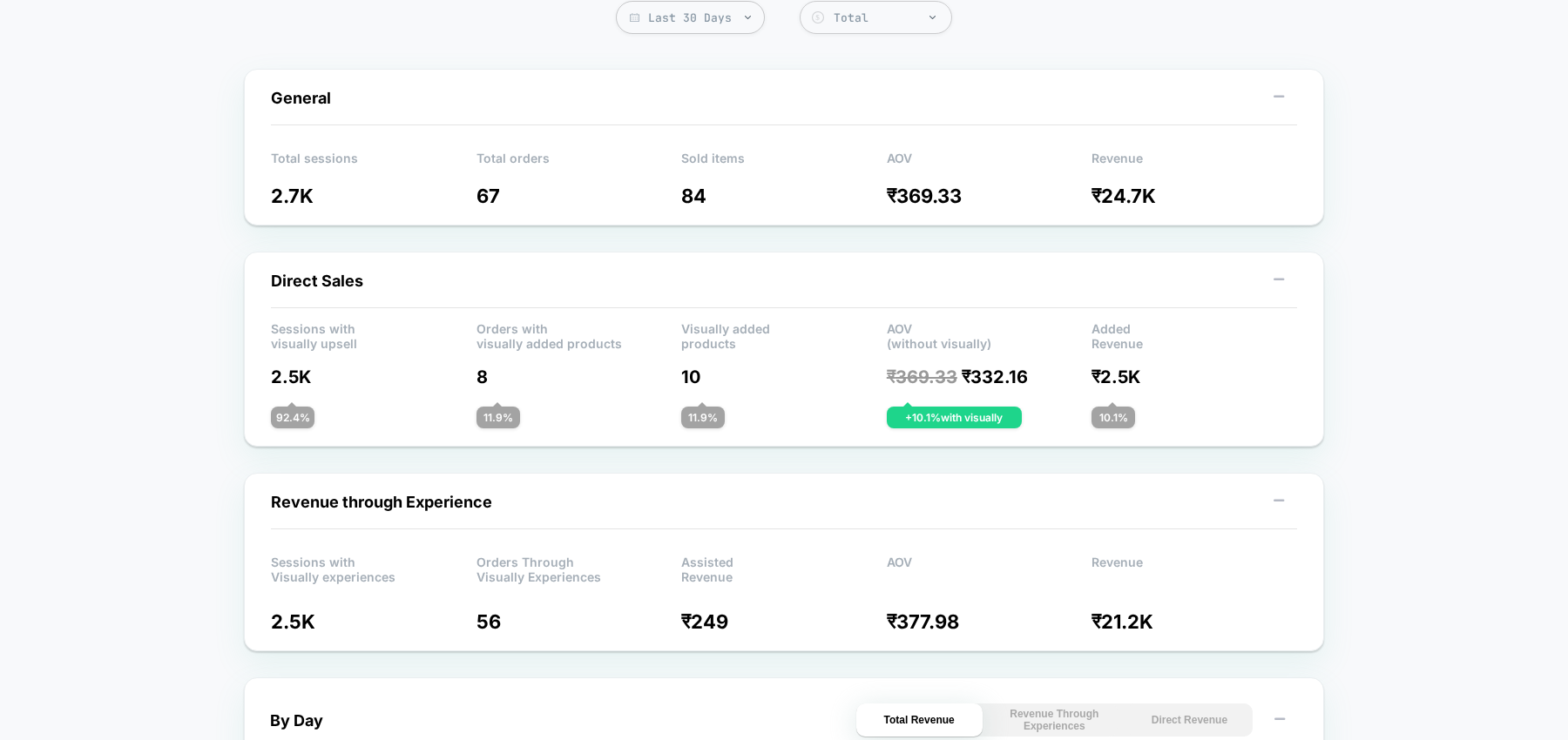 drag, startPoint x: 959, startPoint y: 377, endPoint x: 1059, endPoint y: 463, distance: 131.8939 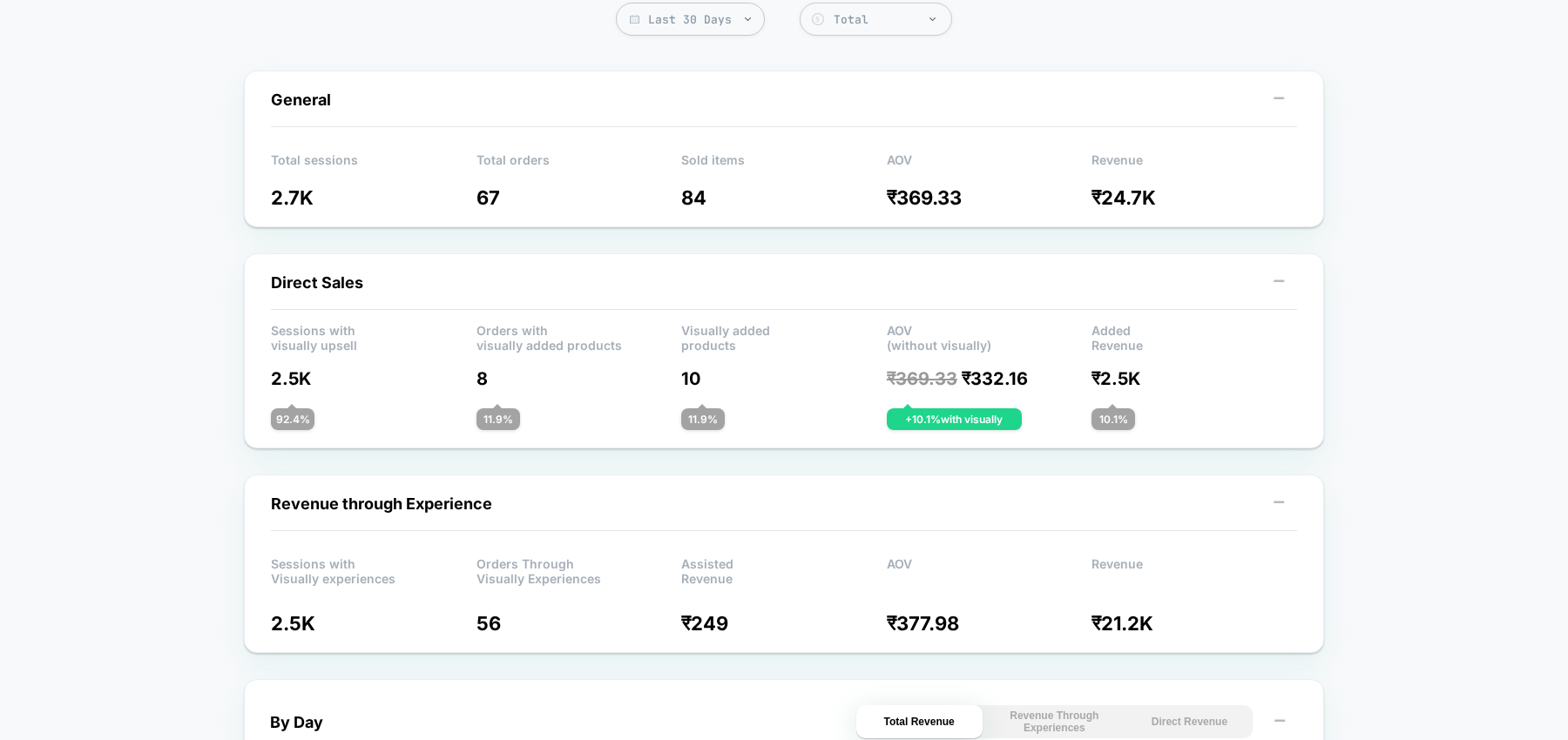 scroll, scrollTop: 0, scrollLeft: 0, axis: both 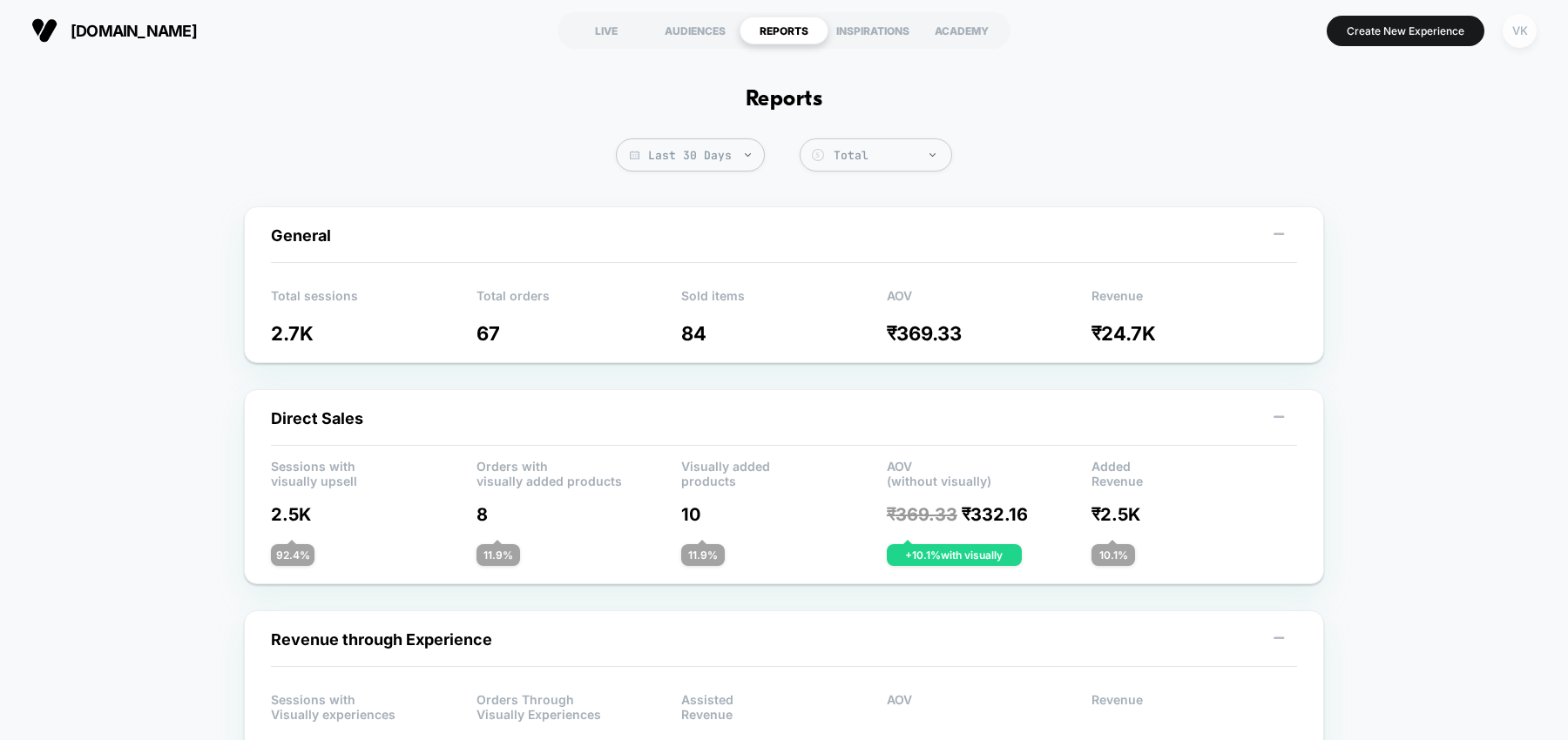 click on "VK" at bounding box center (1519, 30) 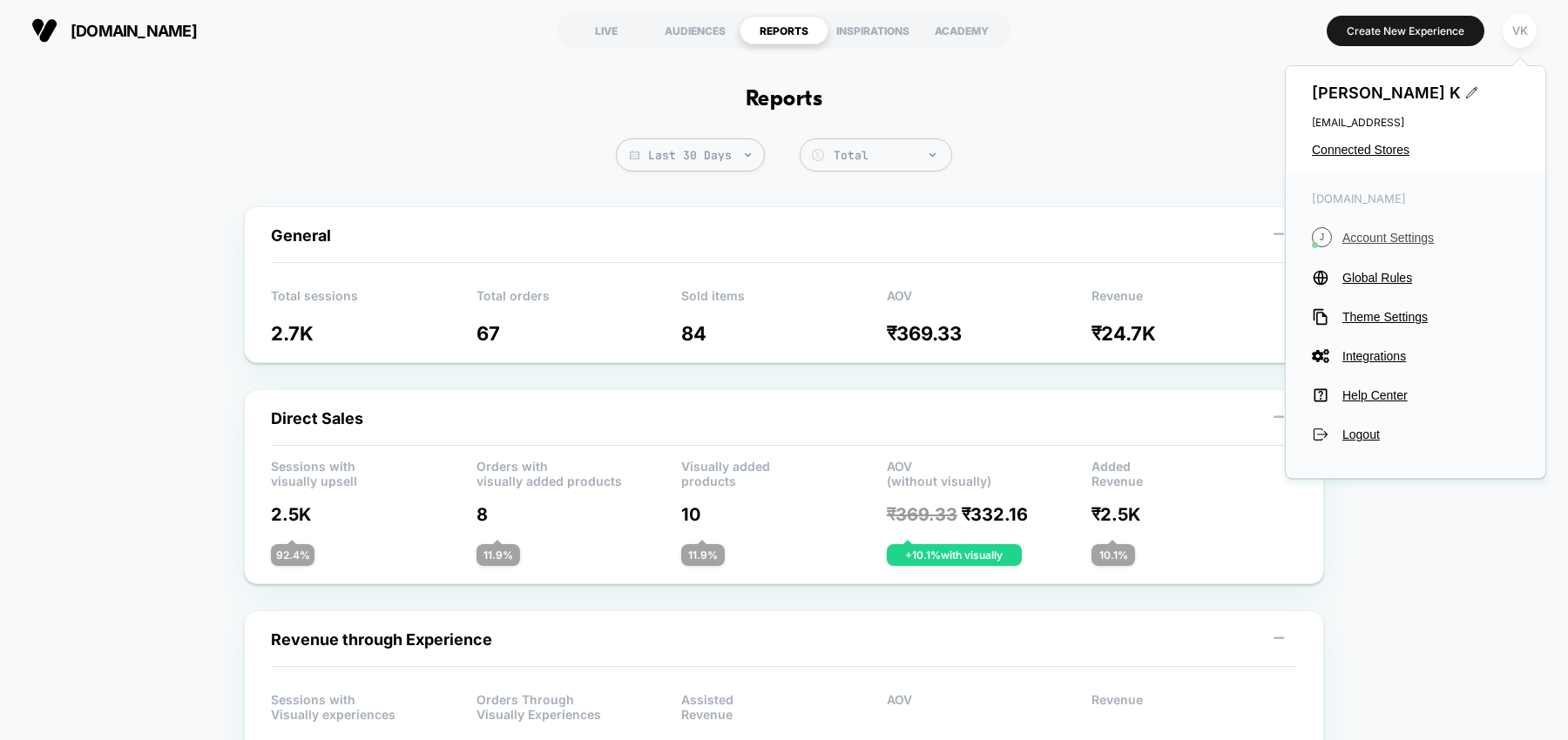 click on "Account Settings" at bounding box center (1430, 238) 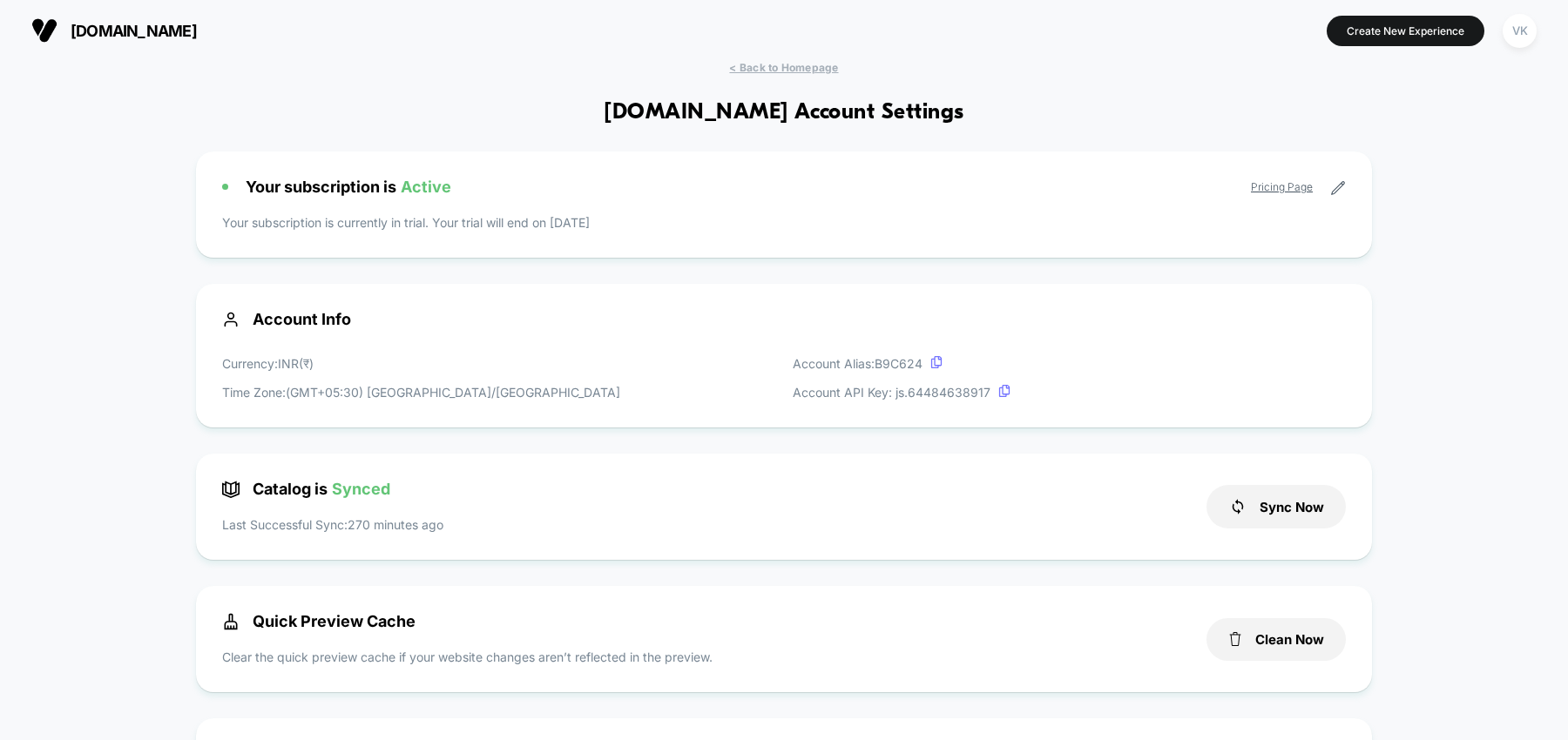 scroll, scrollTop: 235, scrollLeft: 0, axis: vertical 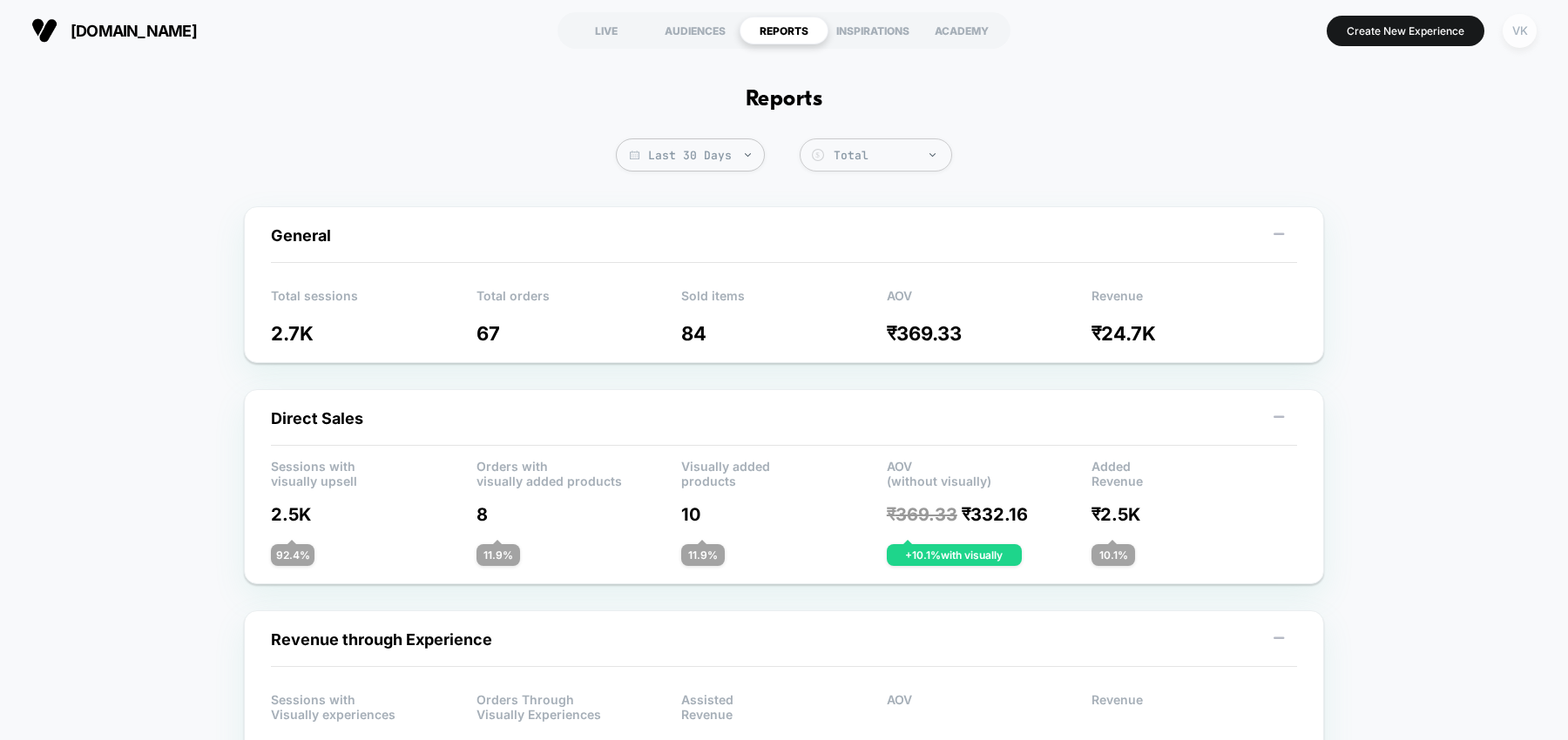 click on "VK" at bounding box center (1519, 30) 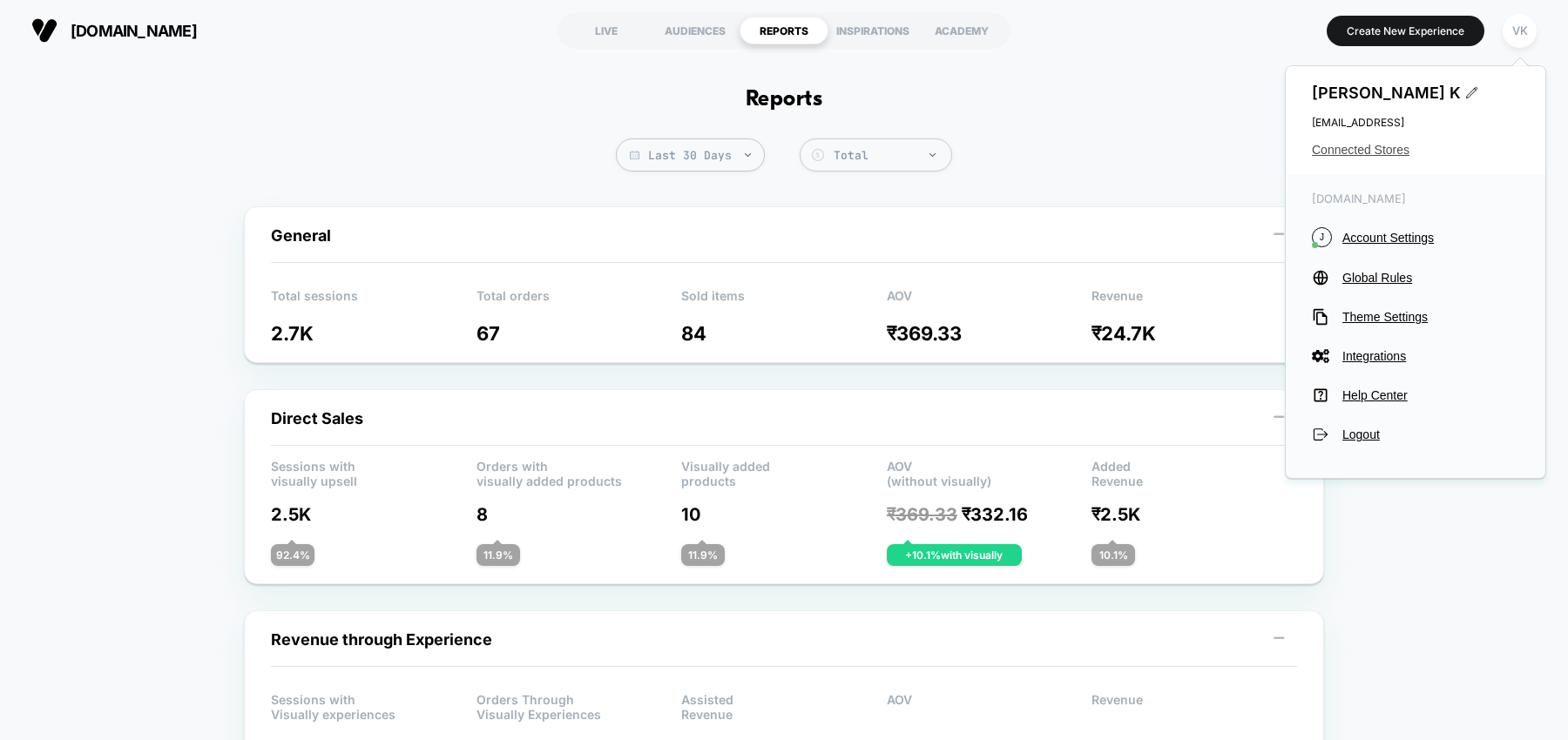 click on "Connected Stores" at bounding box center (1416, 150) 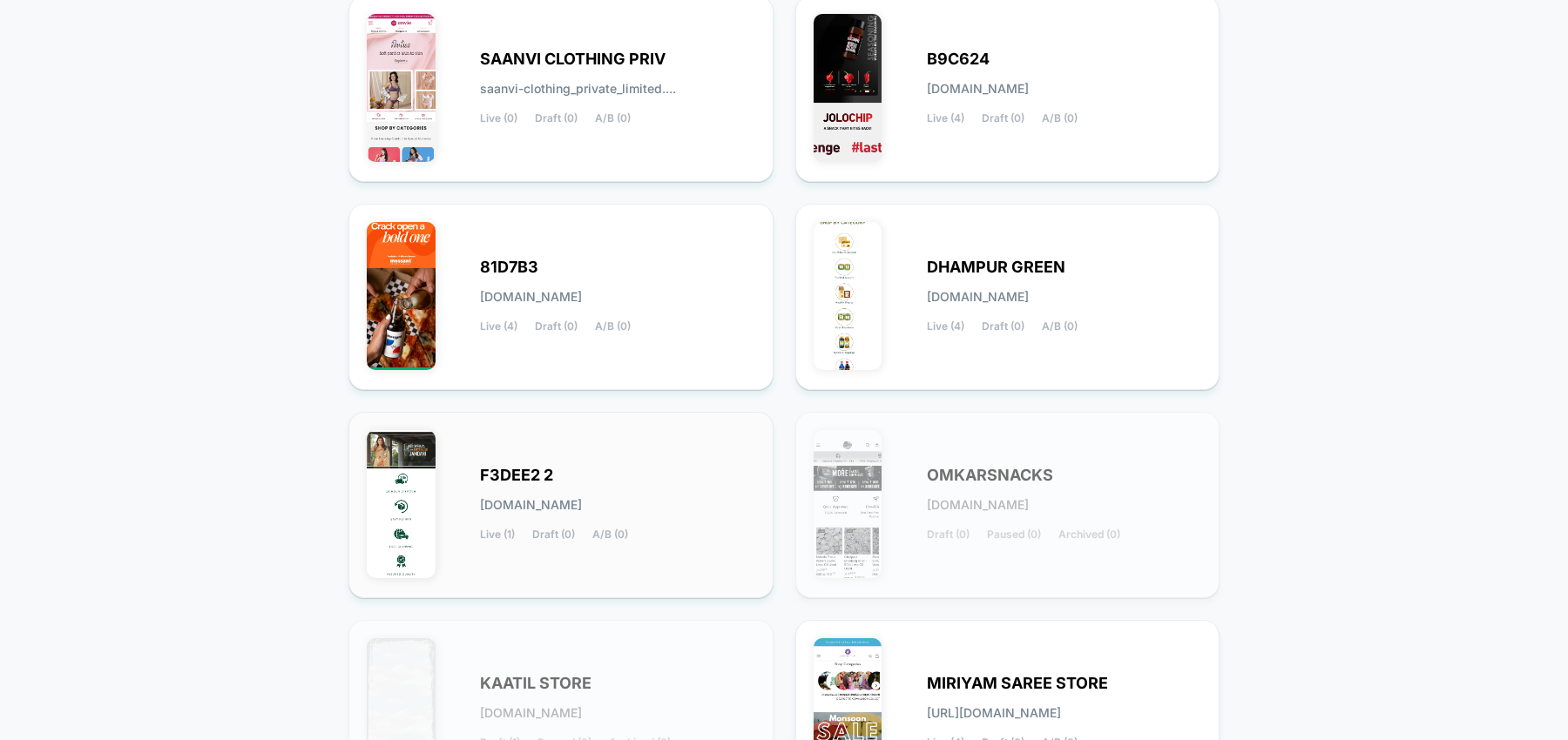 click on "F3DEE2 2 [DOMAIN_NAME] Live (1) Draft (0) A/B (0)" at bounding box center [618, 505] 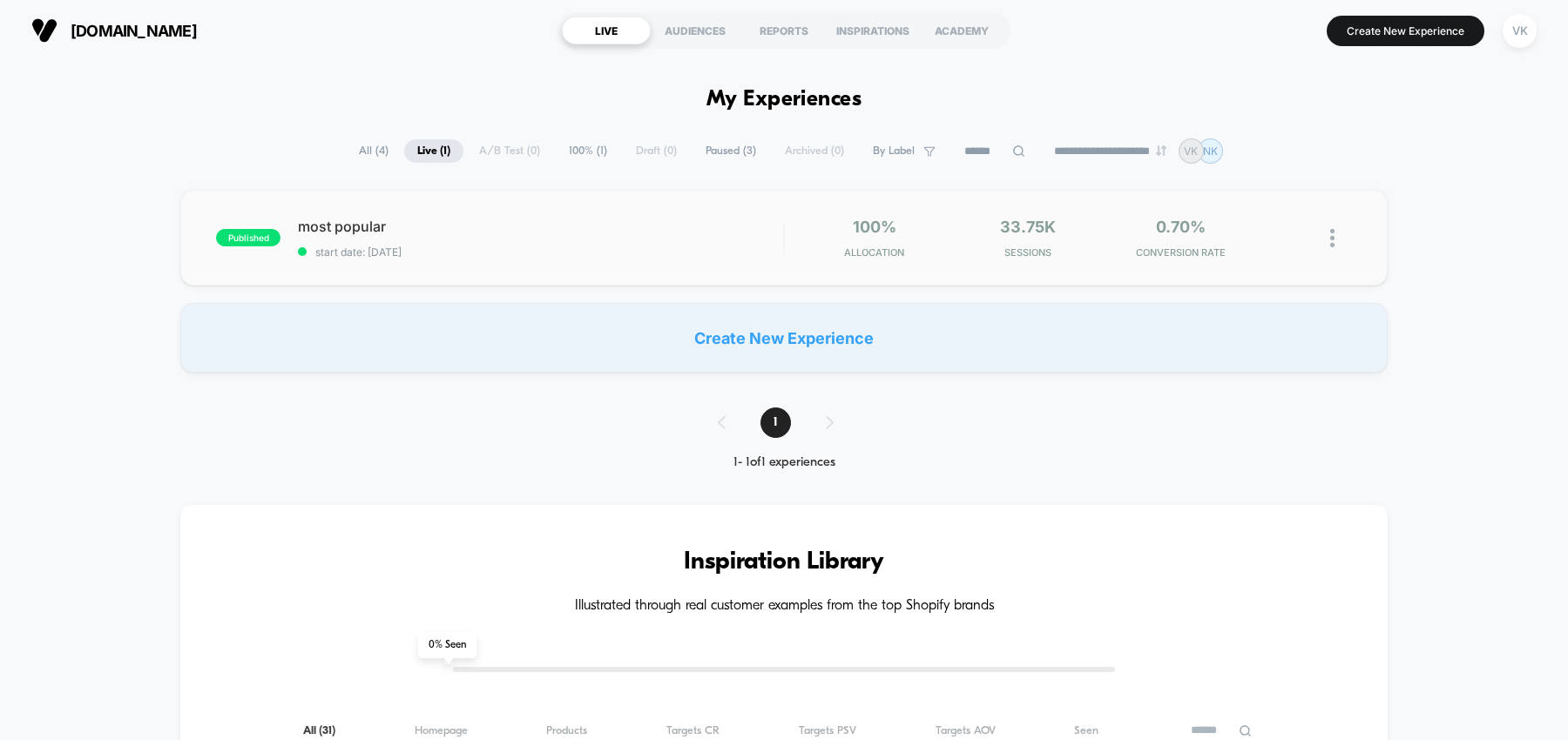 scroll, scrollTop: 0, scrollLeft: 0, axis: both 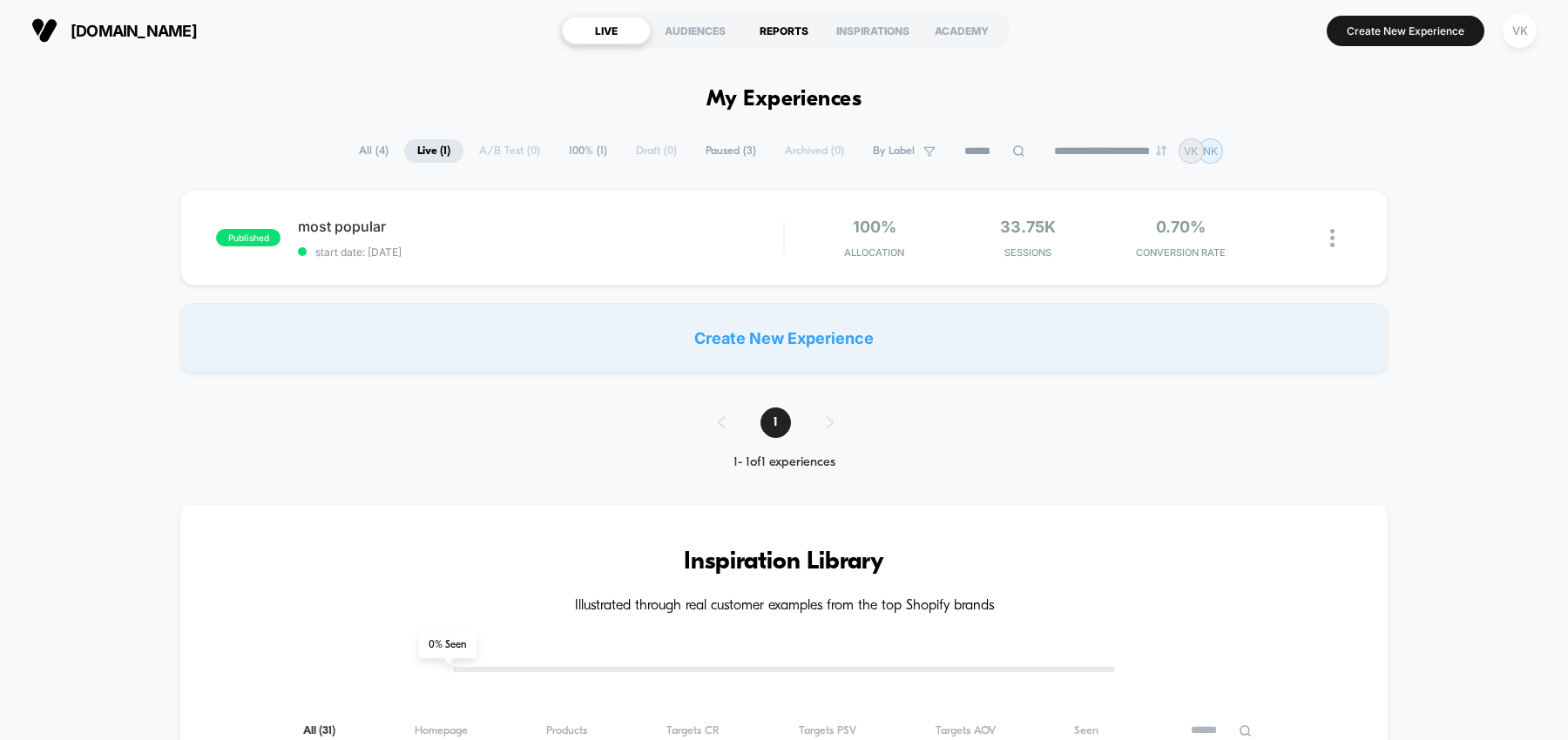 click on "REPORTS" at bounding box center [784, 30] 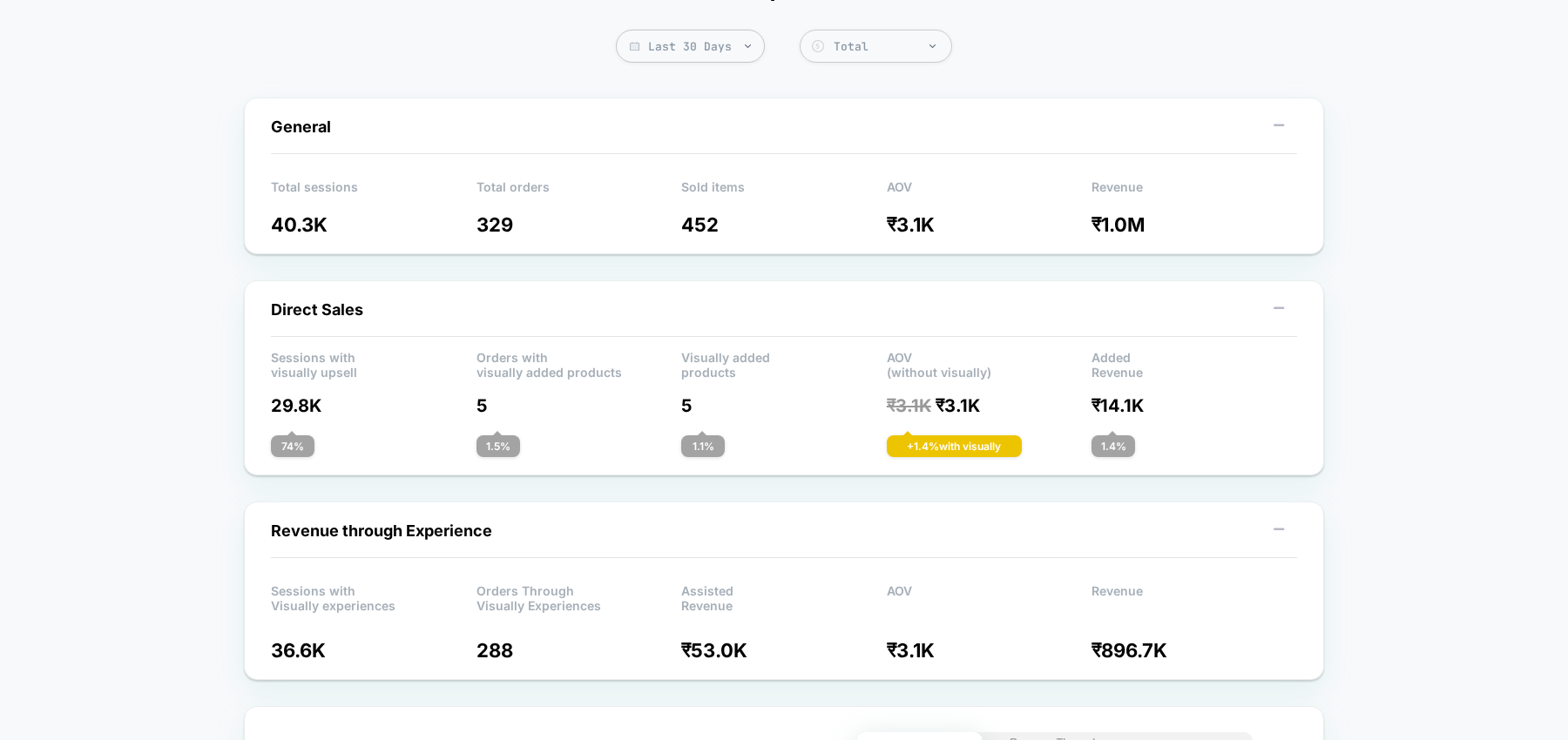 scroll, scrollTop: 119, scrollLeft: 0, axis: vertical 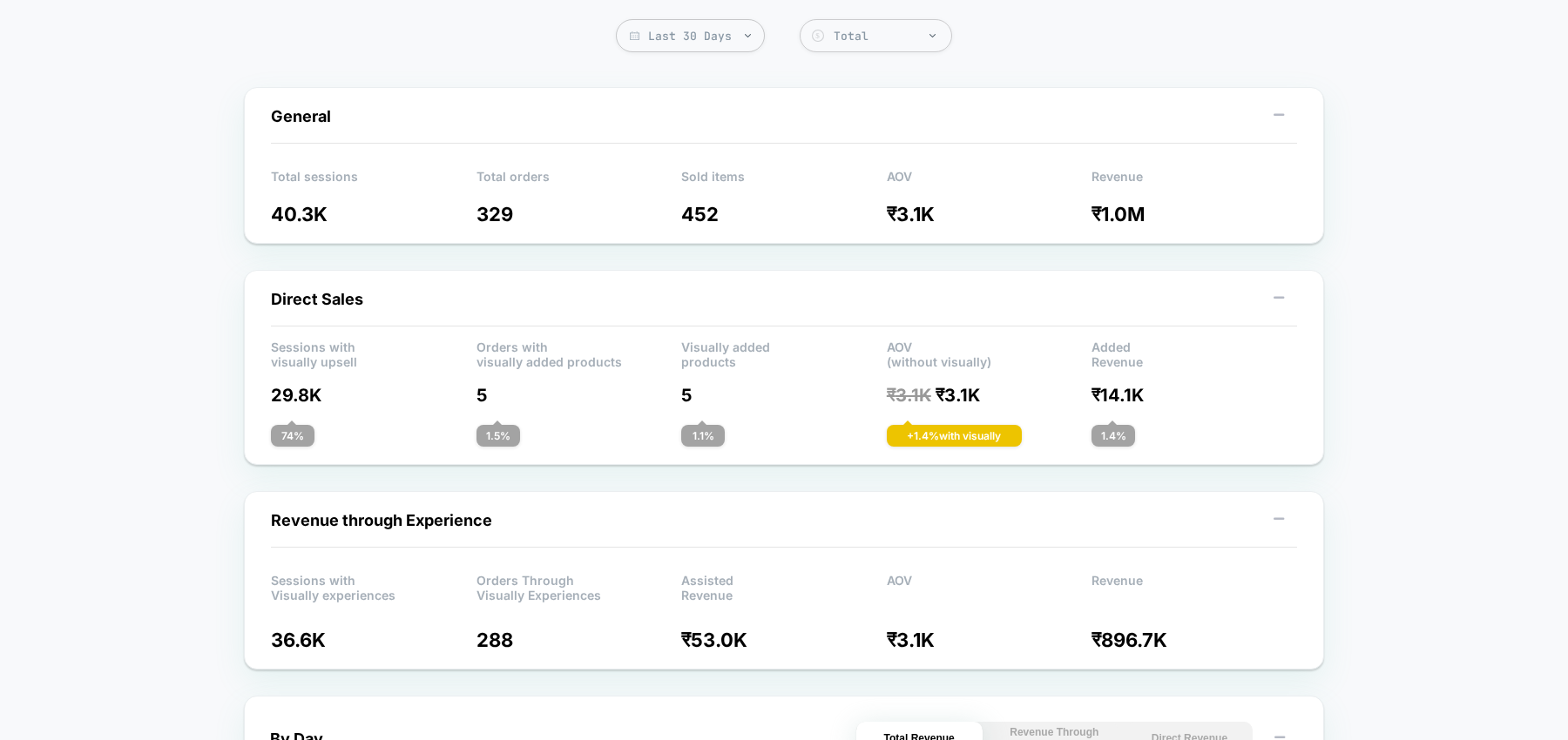 drag, startPoint x: 985, startPoint y: 391, endPoint x: 939, endPoint y: 391, distance: 46 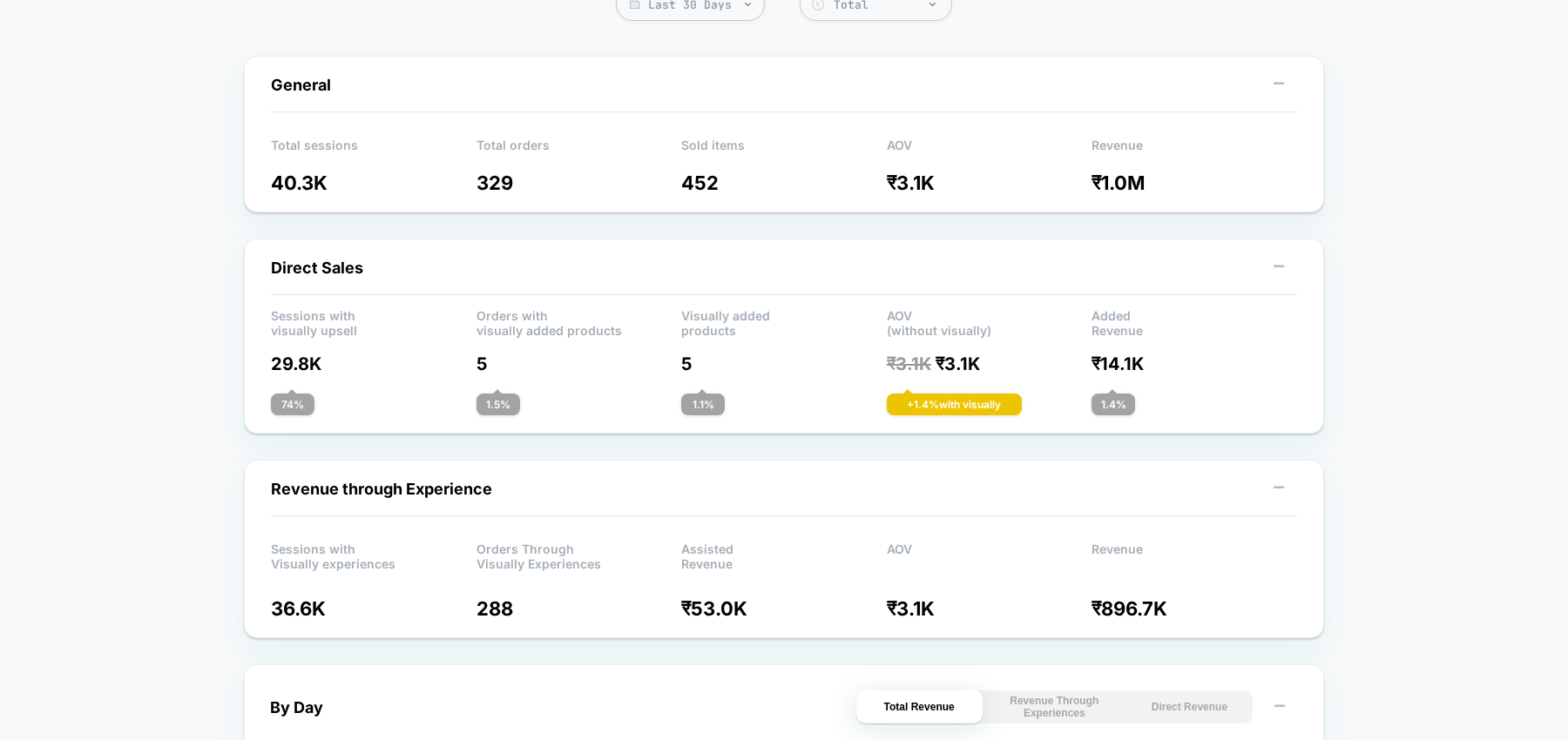 scroll, scrollTop: 0, scrollLeft: 0, axis: both 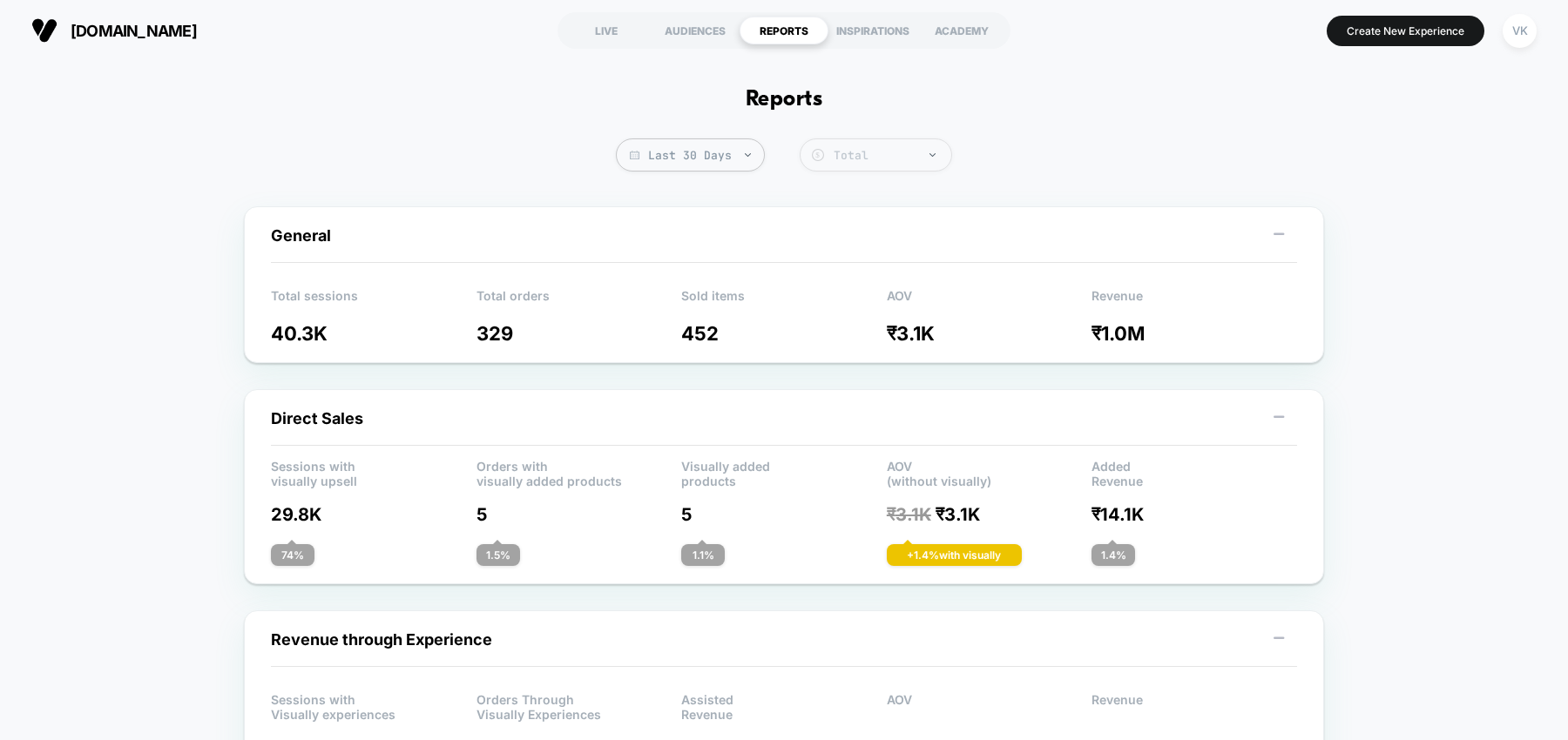 click on "Total" at bounding box center [888, 155] 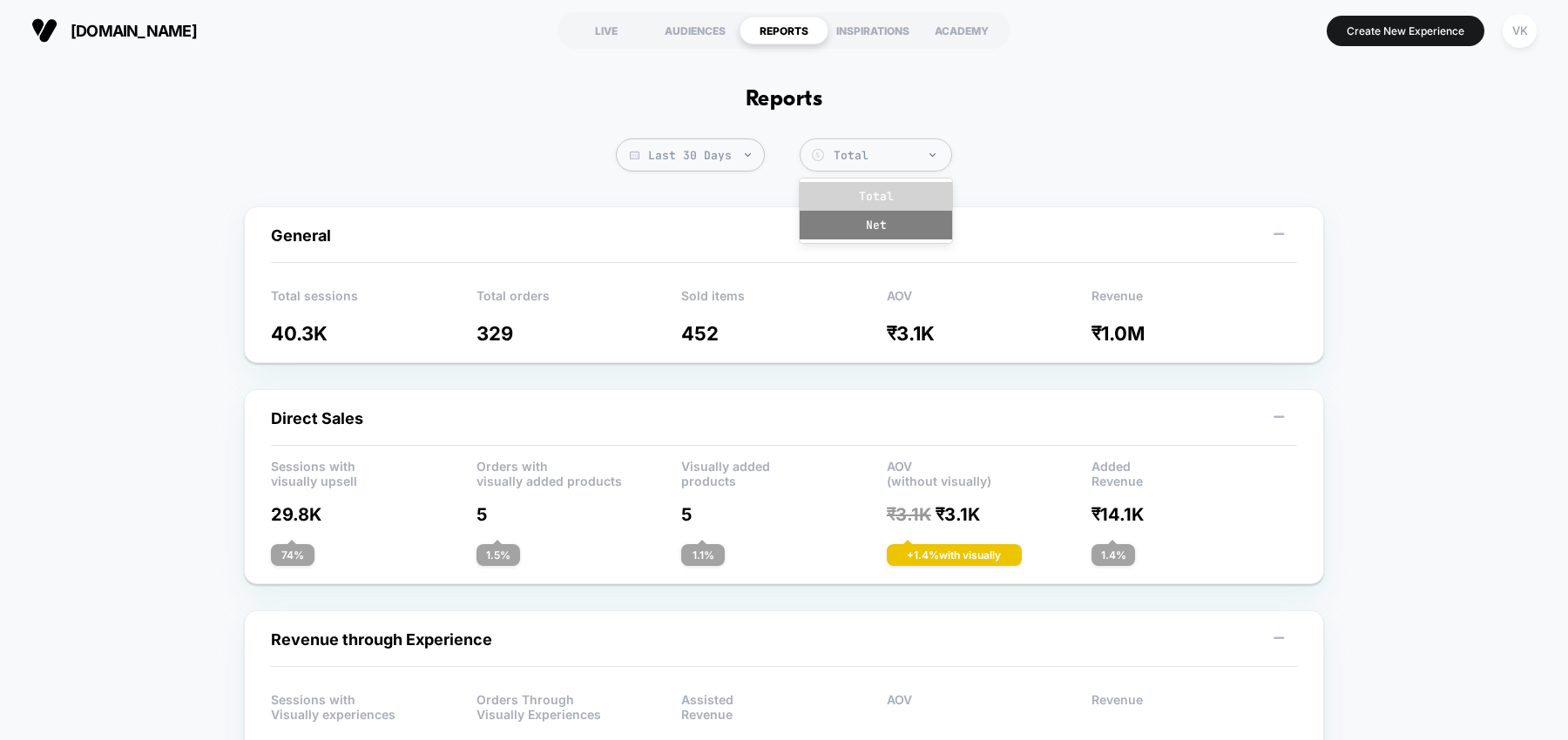 click on "Net" at bounding box center (875, 225) 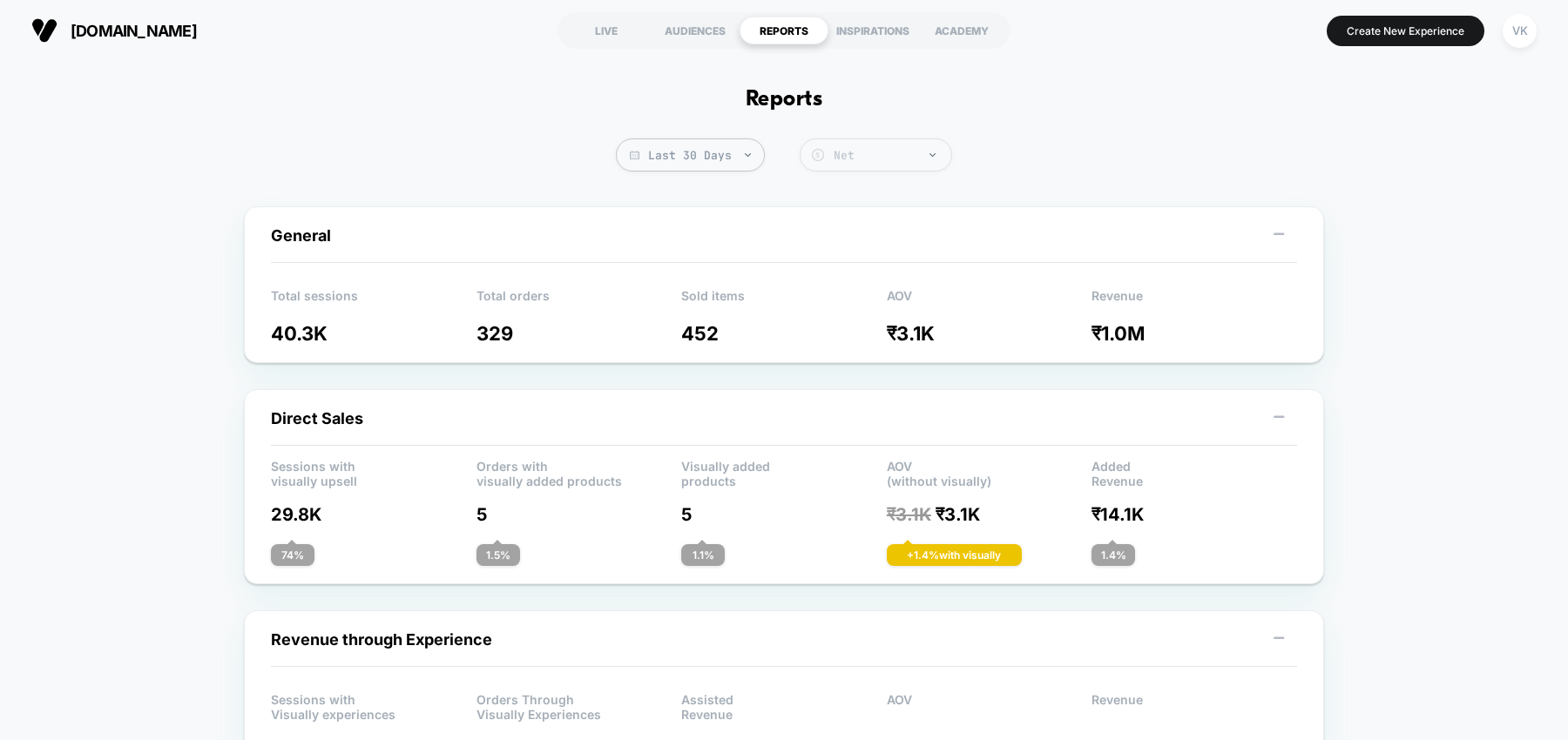 click on "Net" at bounding box center [888, 155] 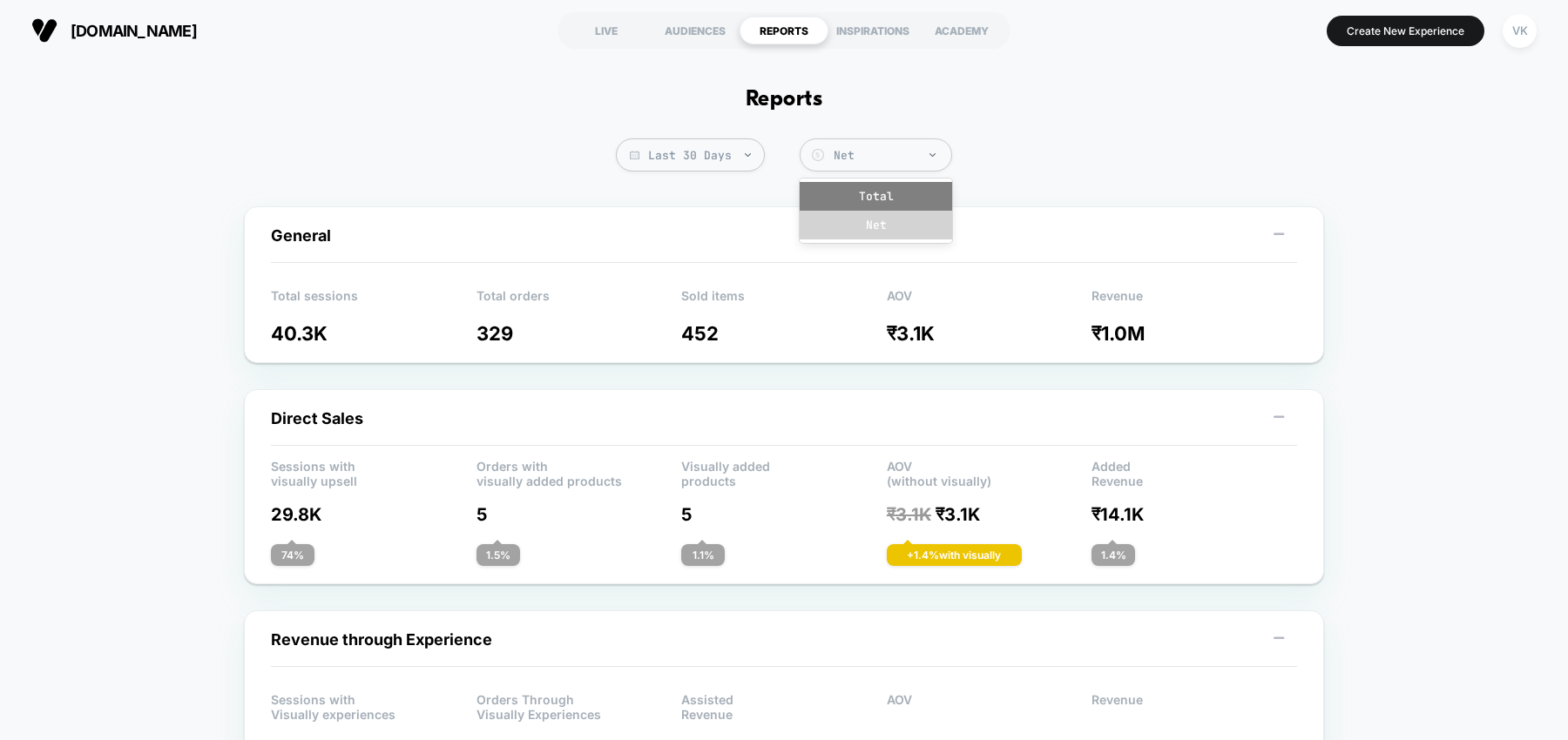 click on "Total" at bounding box center (875, 196) 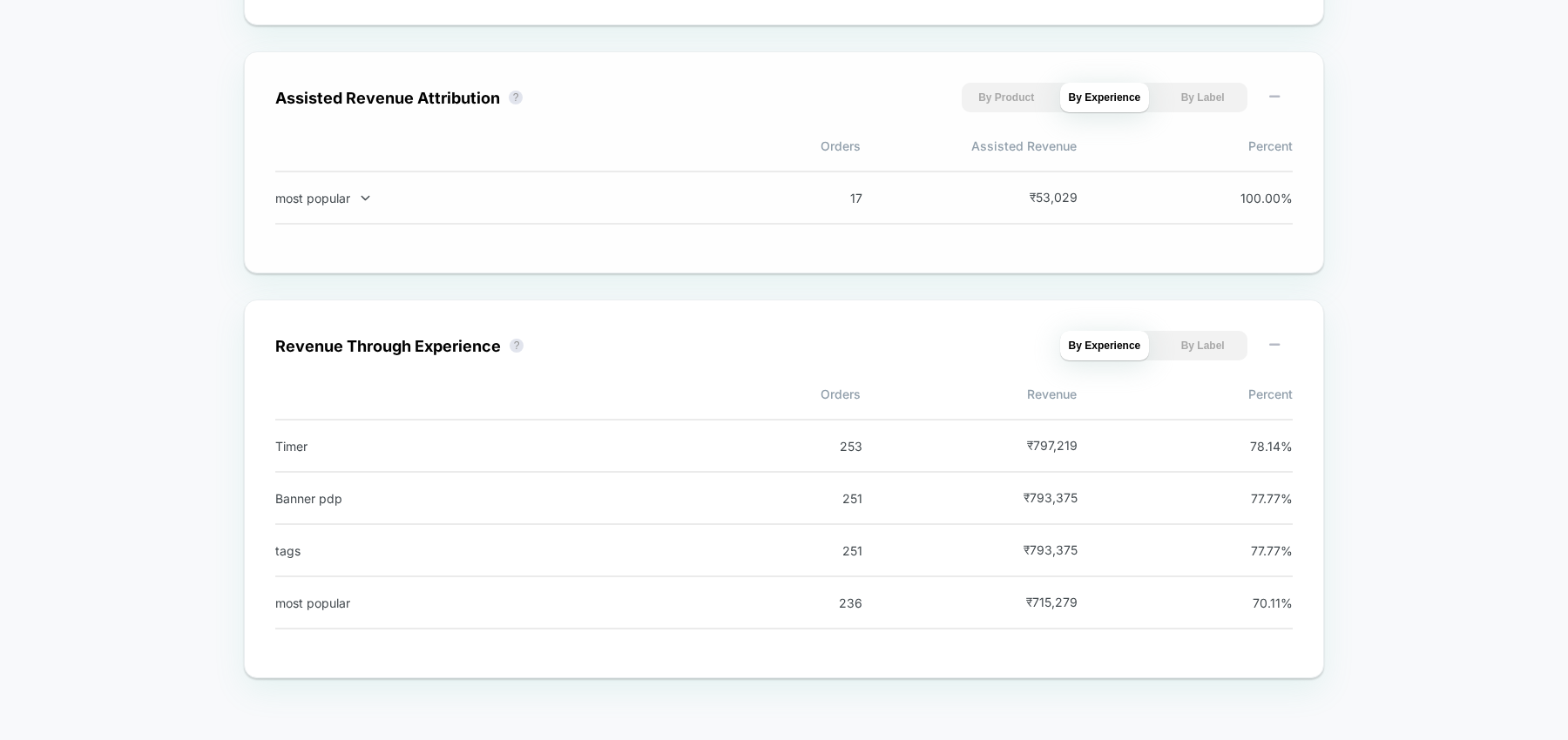 scroll, scrollTop: 1437, scrollLeft: 0, axis: vertical 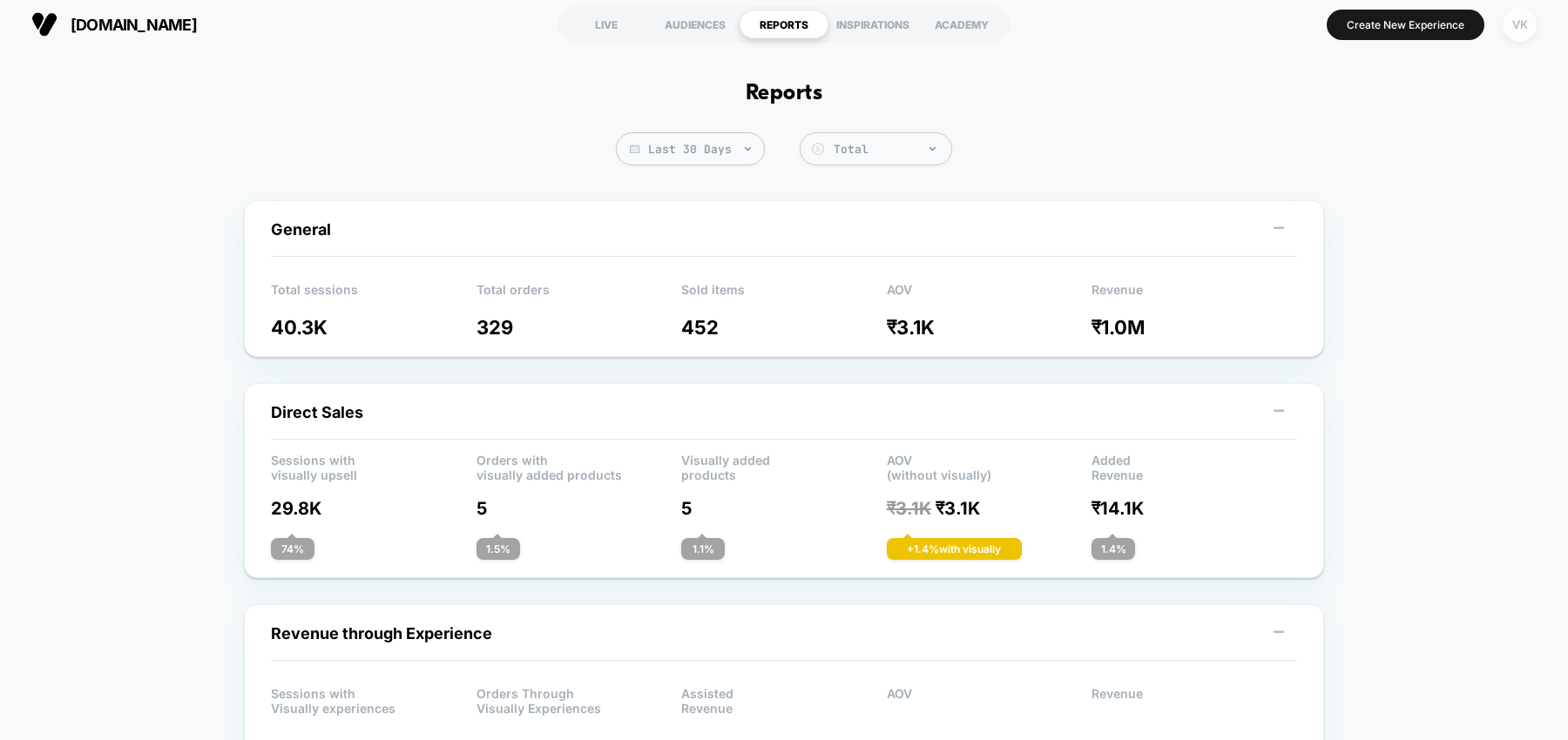 click on "VK" at bounding box center [1519, 24] 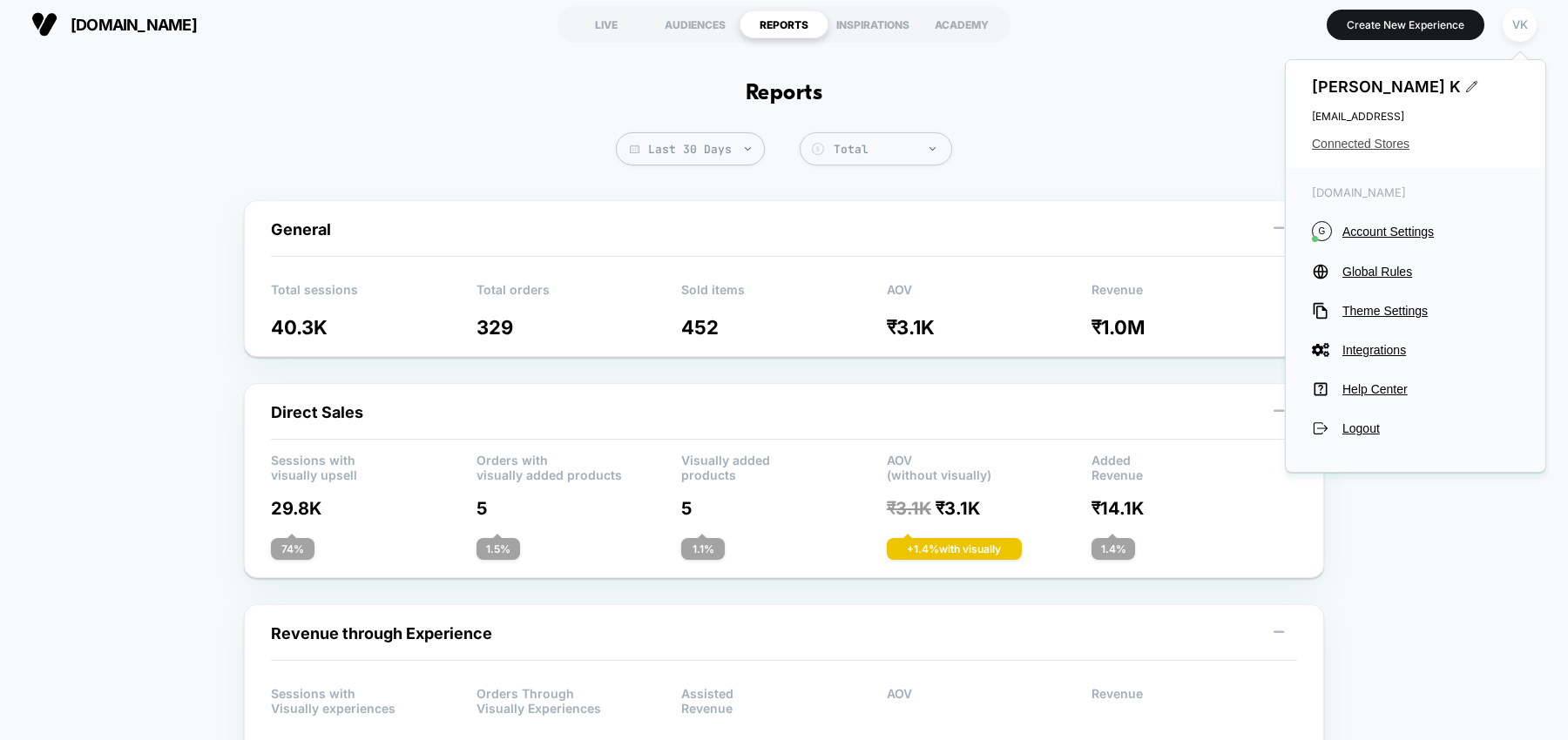 click on "Connected Stores" at bounding box center [1416, 144] 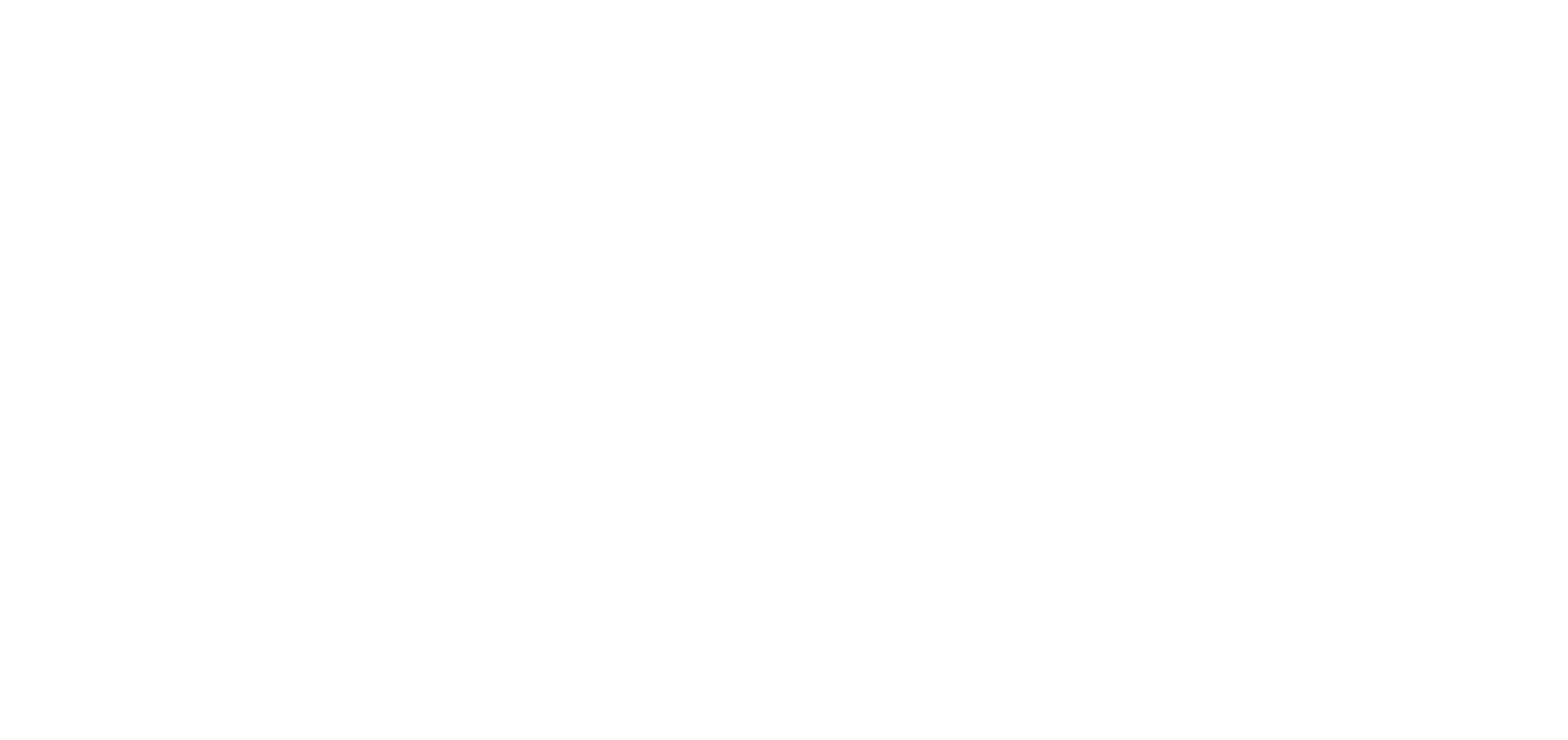 scroll, scrollTop: 0, scrollLeft: 0, axis: both 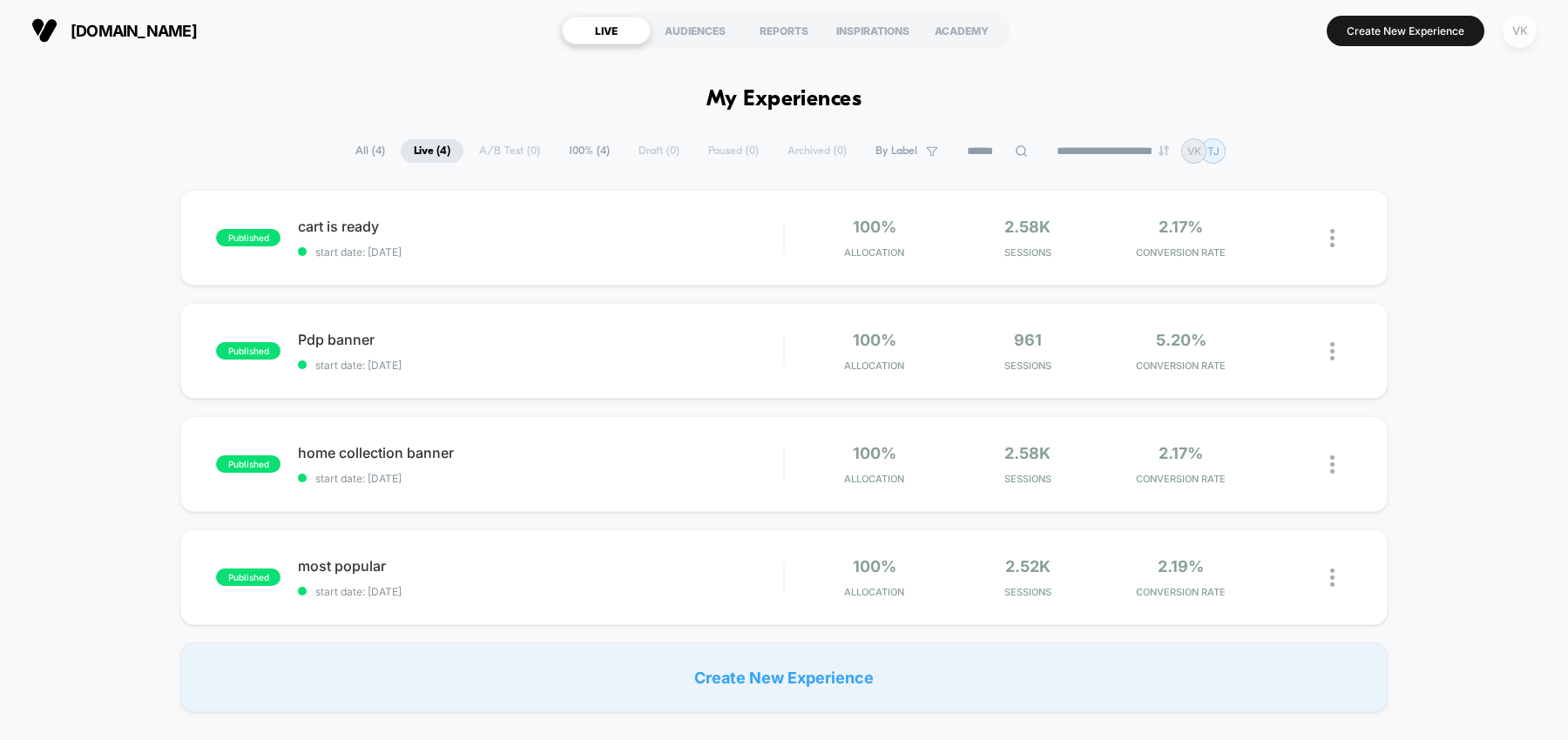 click on "VK" at bounding box center [1519, 30] 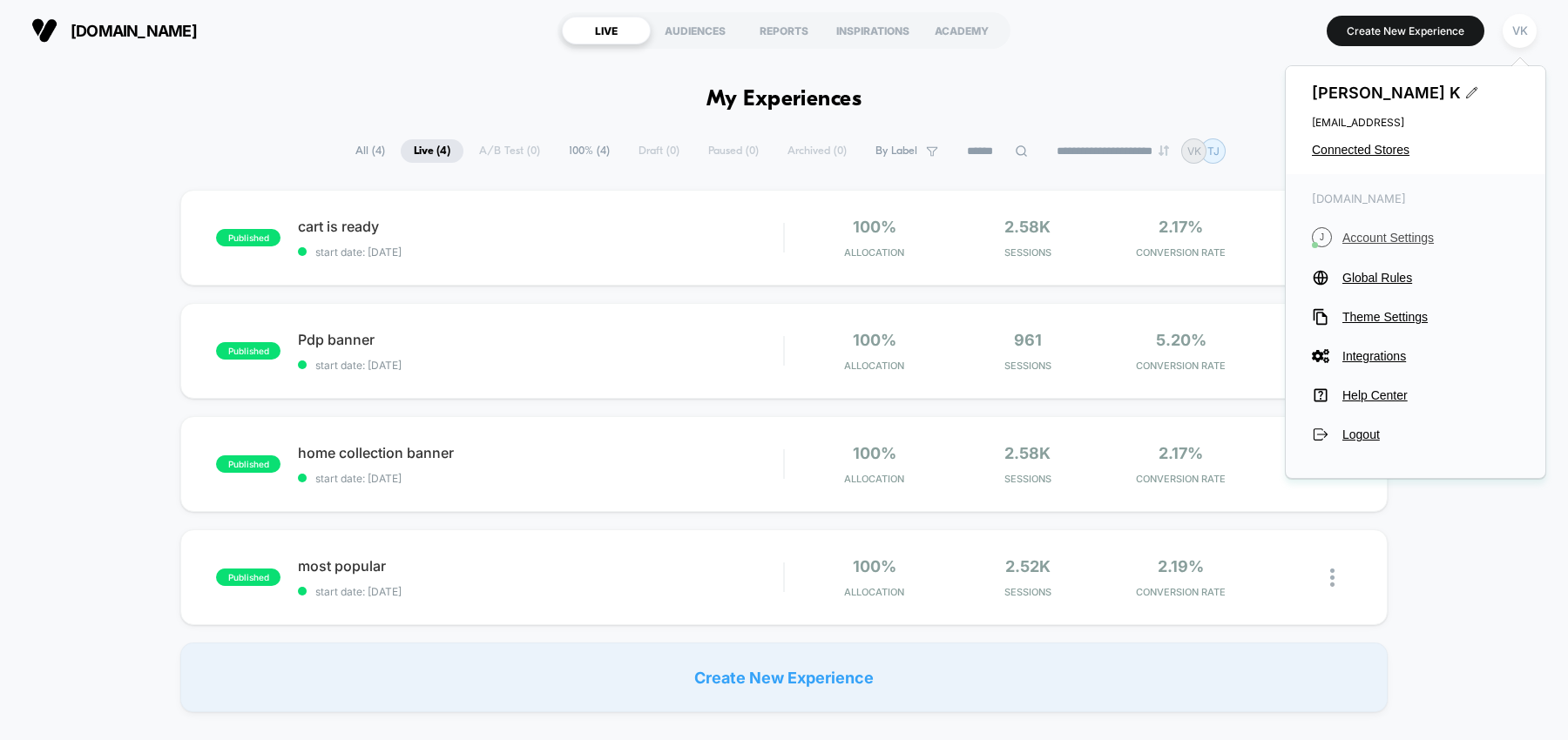 click on "Account Settings" at bounding box center (1430, 238) 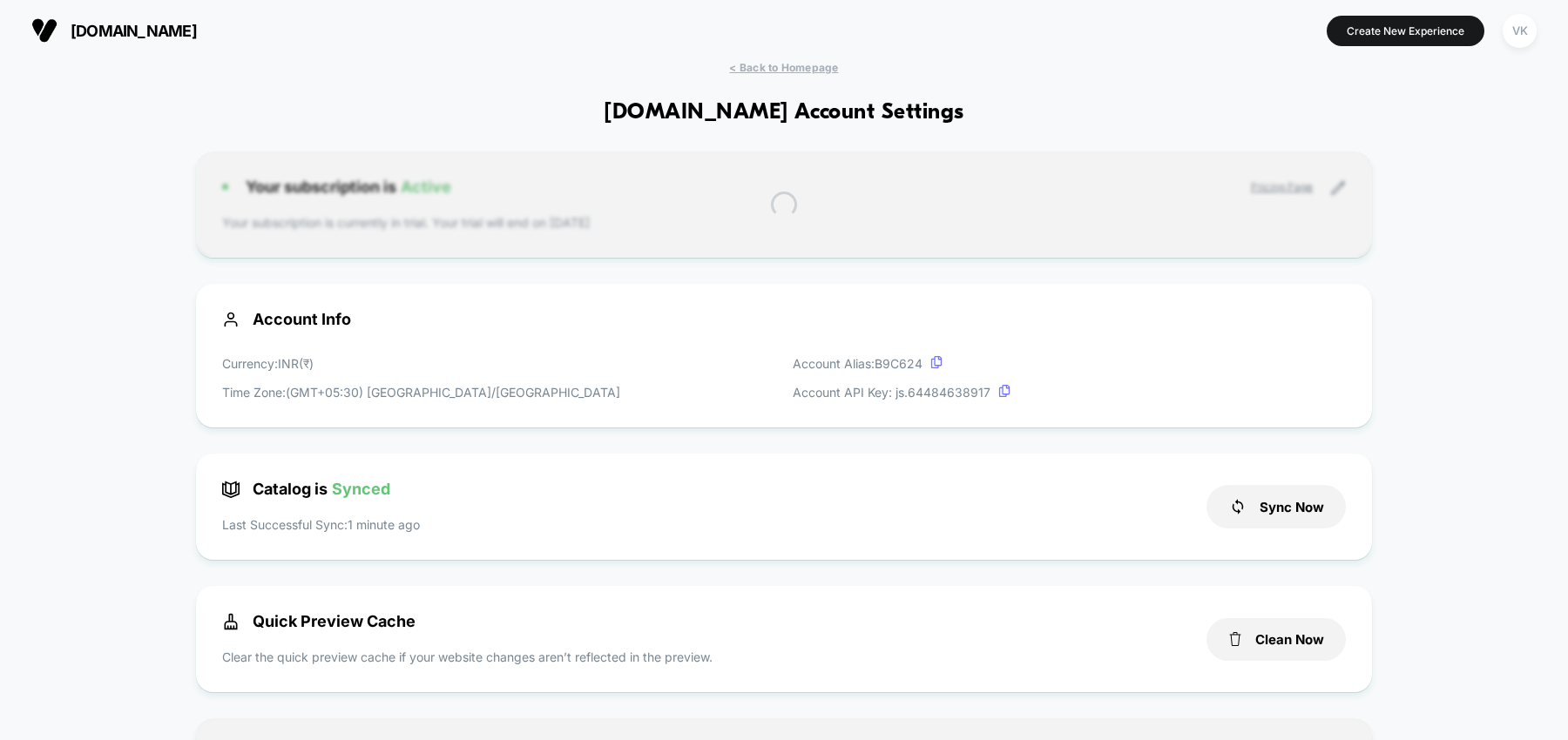 scroll, scrollTop: 235, scrollLeft: 0, axis: vertical 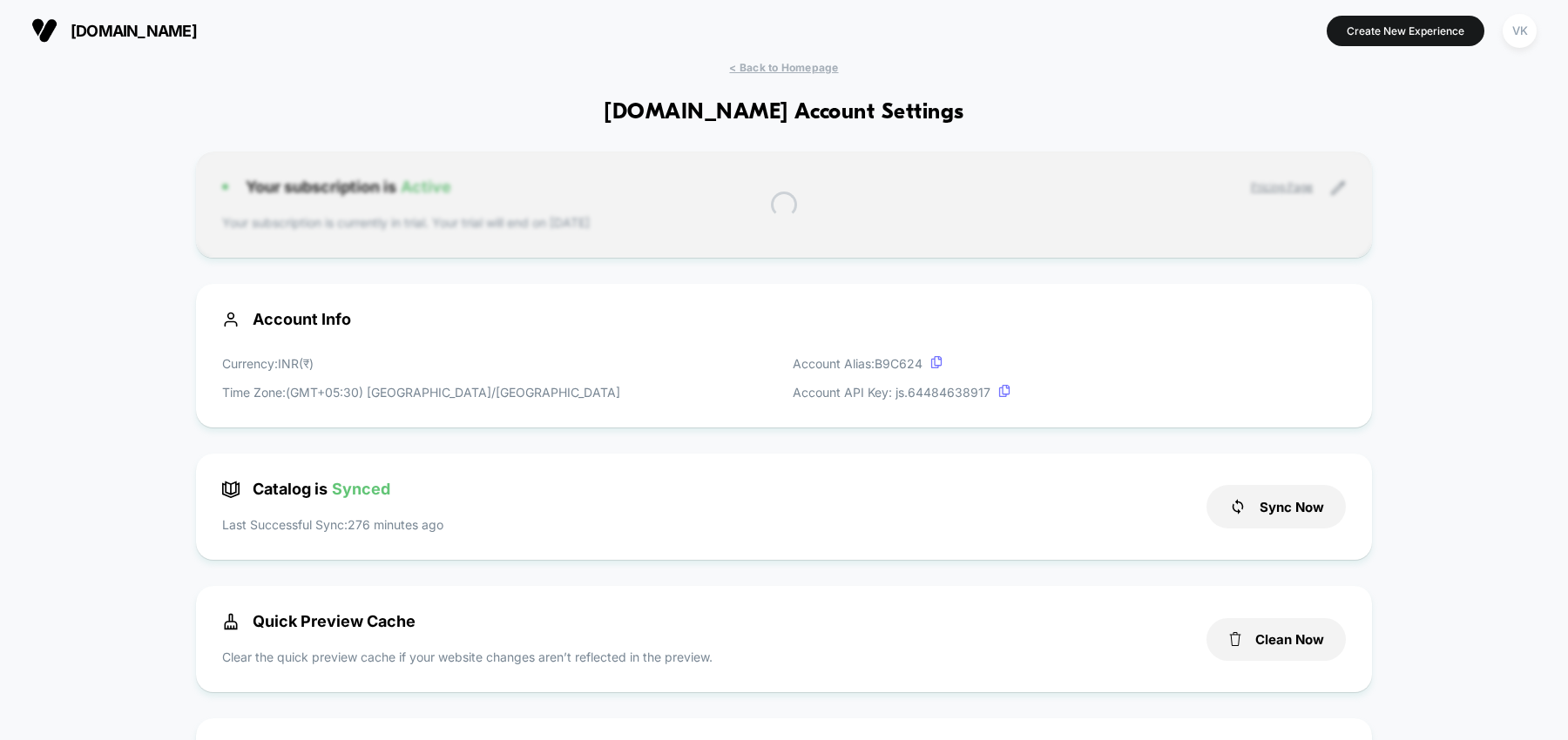 drag, startPoint x: 556, startPoint y: 225, endPoint x: 720, endPoint y: 225, distance: 164 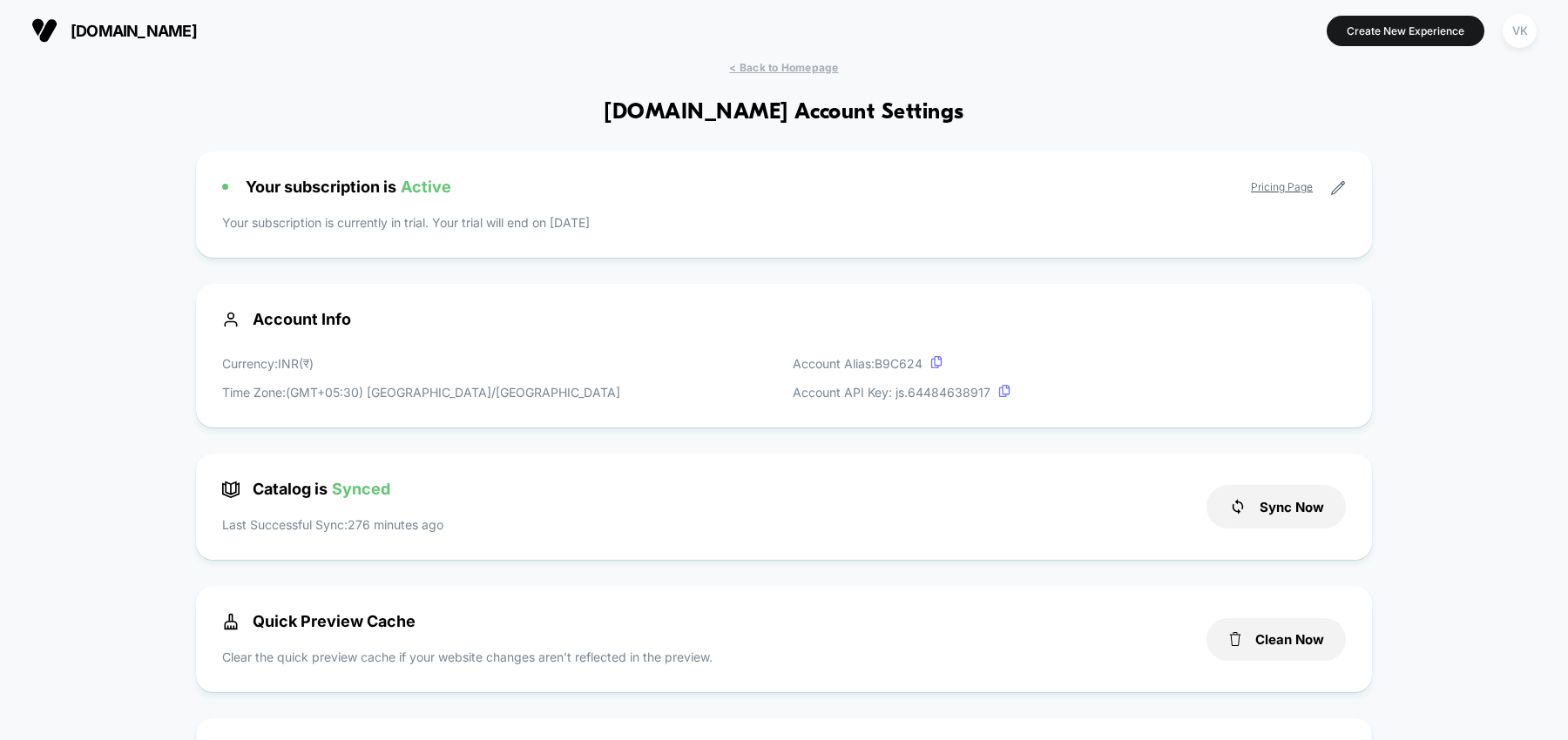 click on "Your subscription is currently in trial. Your trial will end on   10/07/2025" at bounding box center (784, 222) 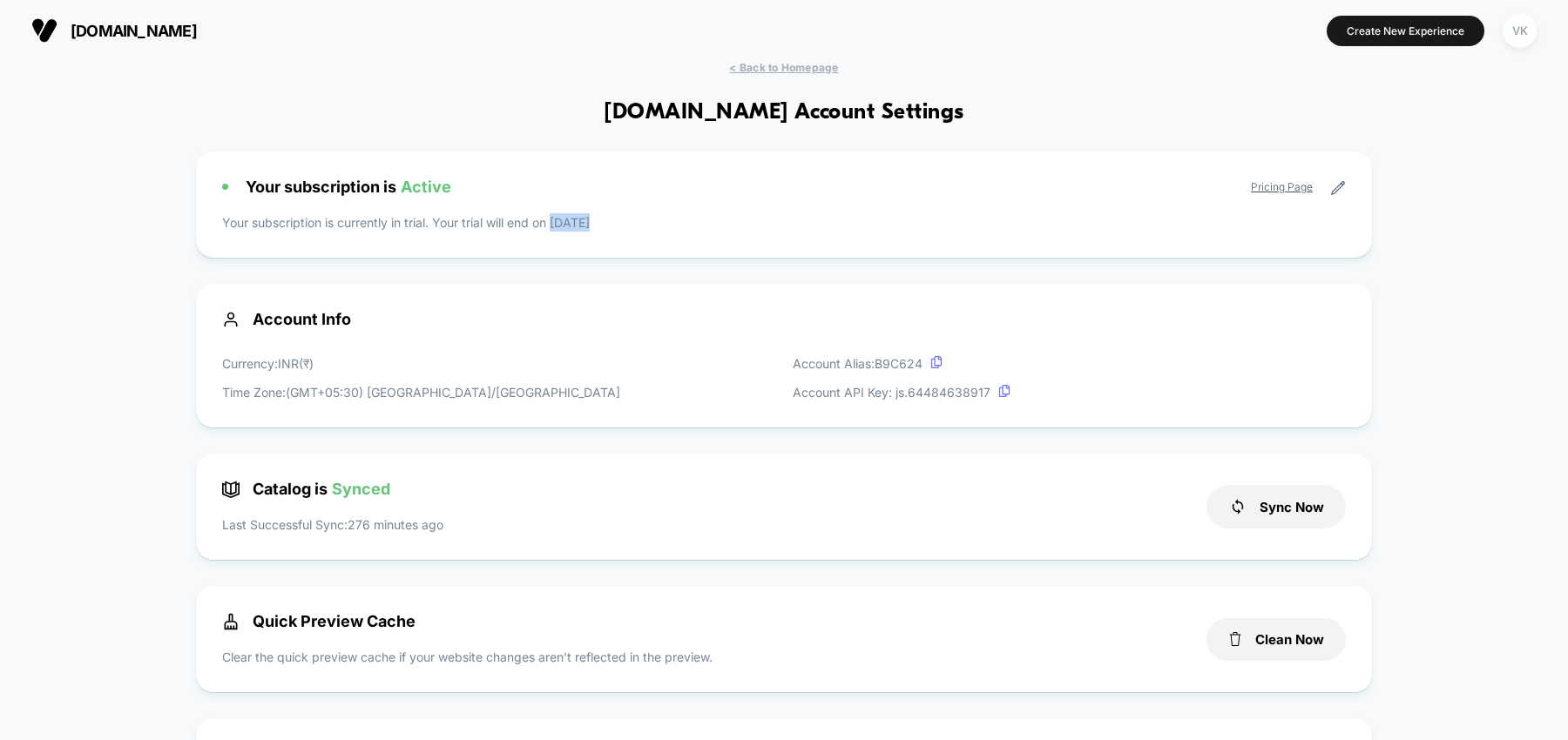 drag, startPoint x: 560, startPoint y: 226, endPoint x: 630, endPoint y: 220, distance: 70.256672 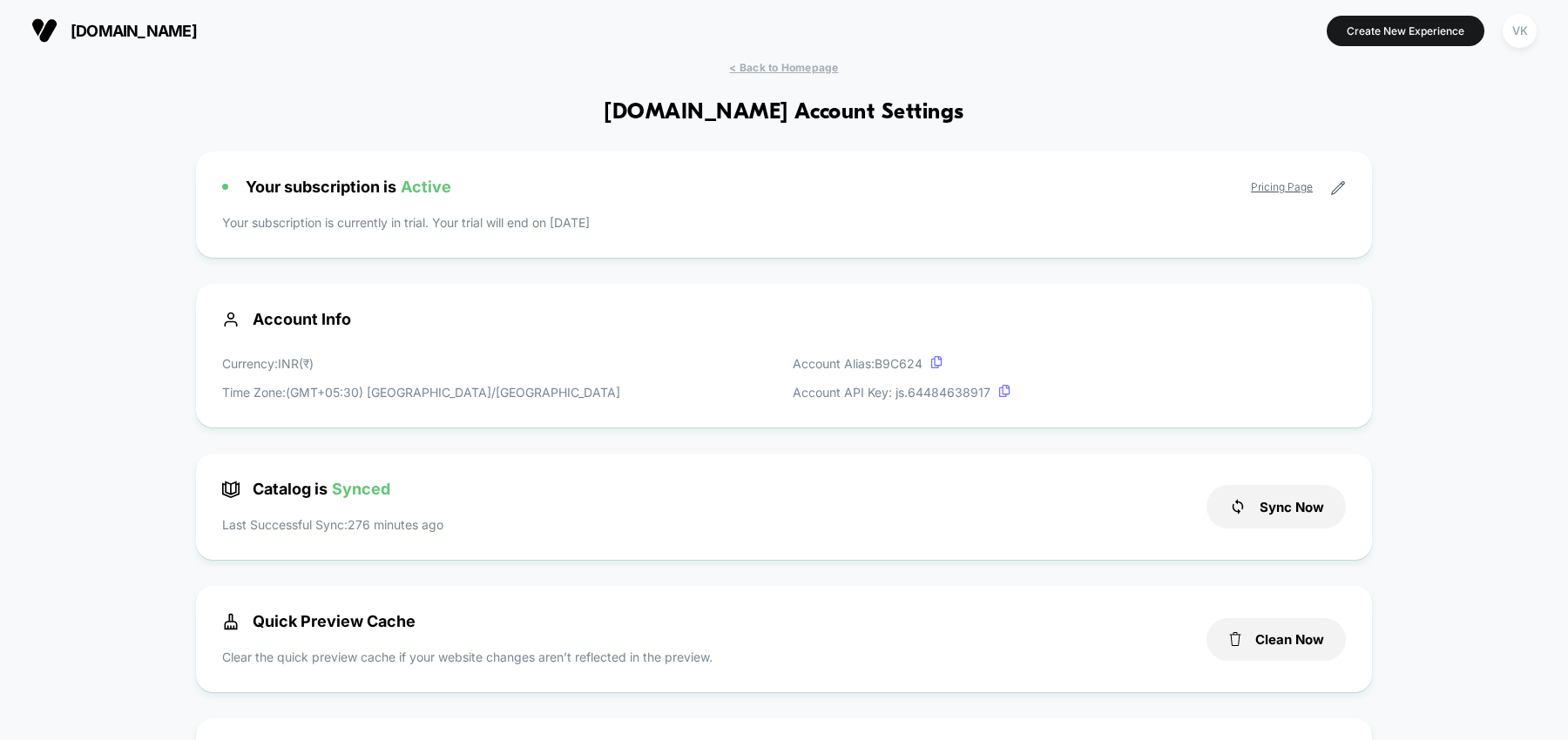 click on "Your subscription is currently in trial. Your trial will end on   10/07/2025" at bounding box center (784, 222) 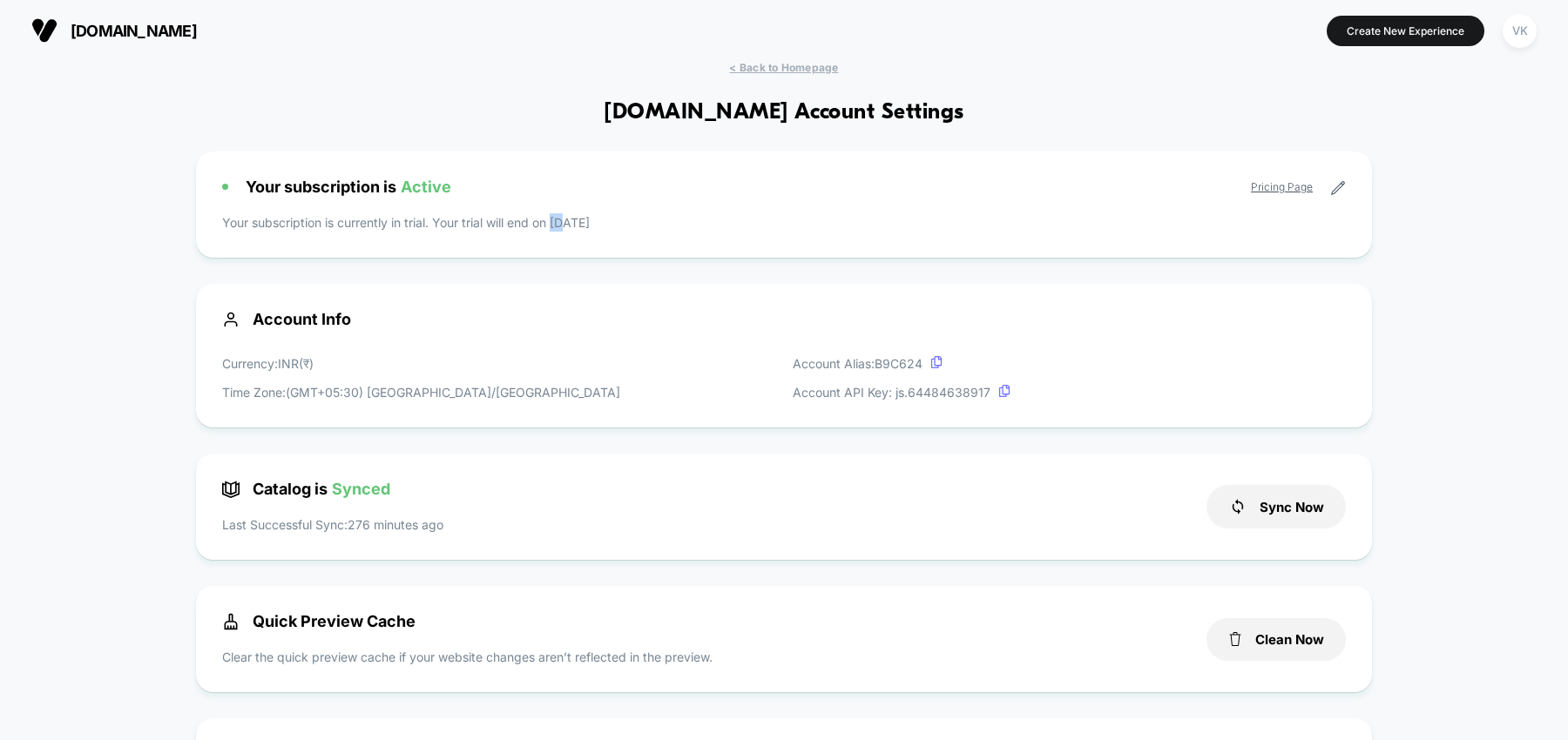 click on "Your subscription is currently in trial. Your trial will end on   10/07/2025" at bounding box center (784, 222) 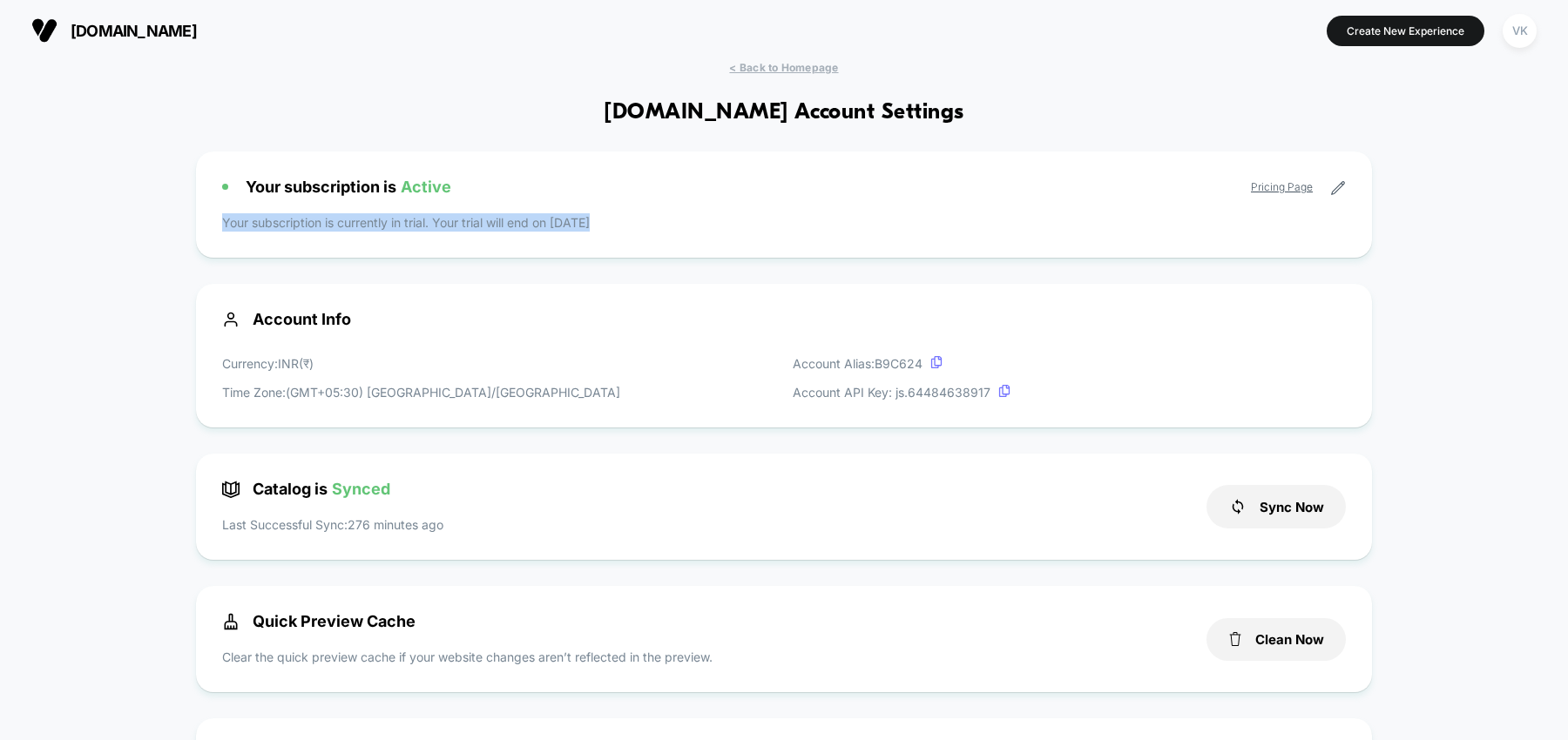 click on "Your subscription is currently in trial. Your trial will end on   10/07/2025" at bounding box center (784, 222) 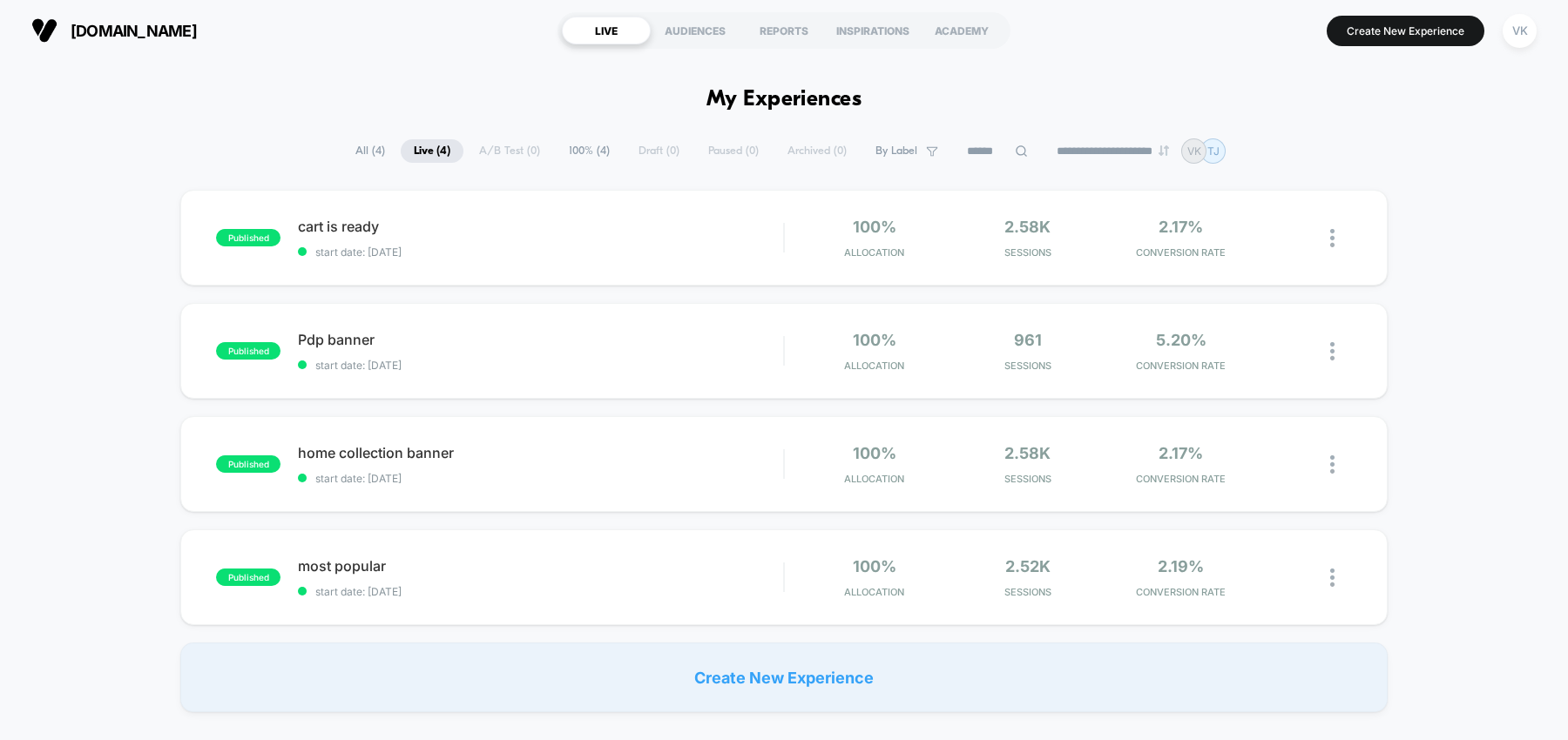 click on "VK" at bounding box center (1519, 30) 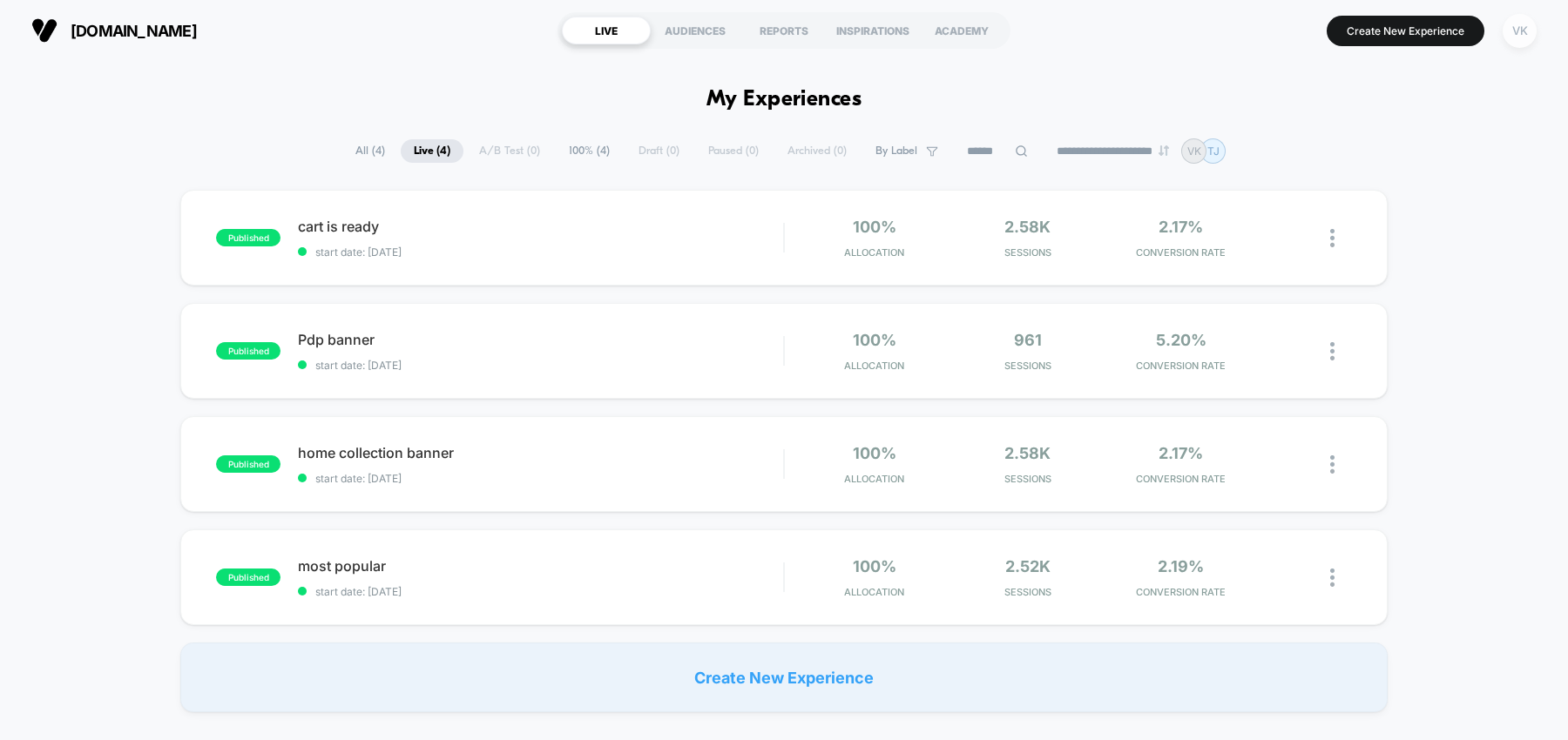 scroll, scrollTop: 0, scrollLeft: 0, axis: both 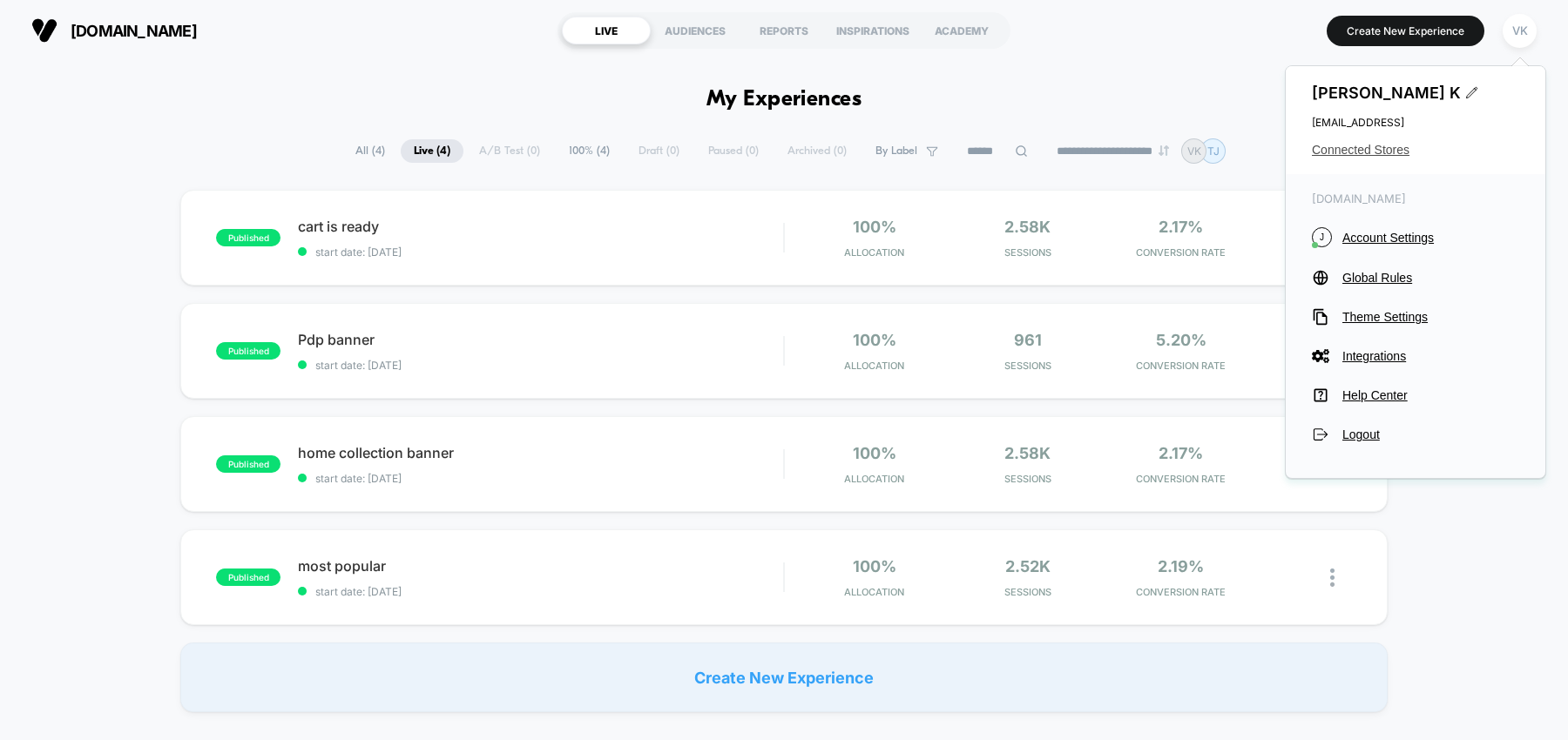 click on "Connected Stores" at bounding box center (1416, 150) 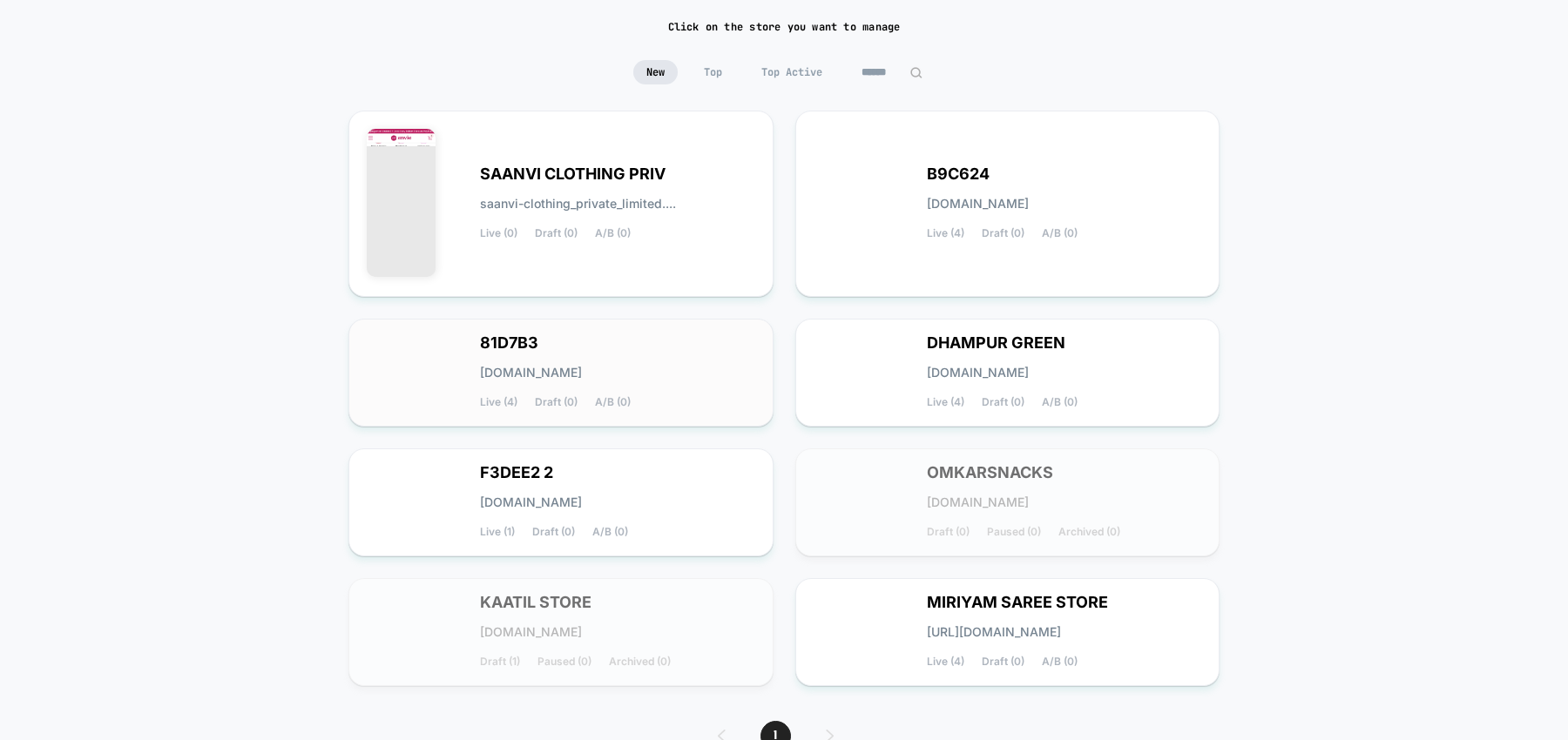 scroll, scrollTop: 137, scrollLeft: 0, axis: vertical 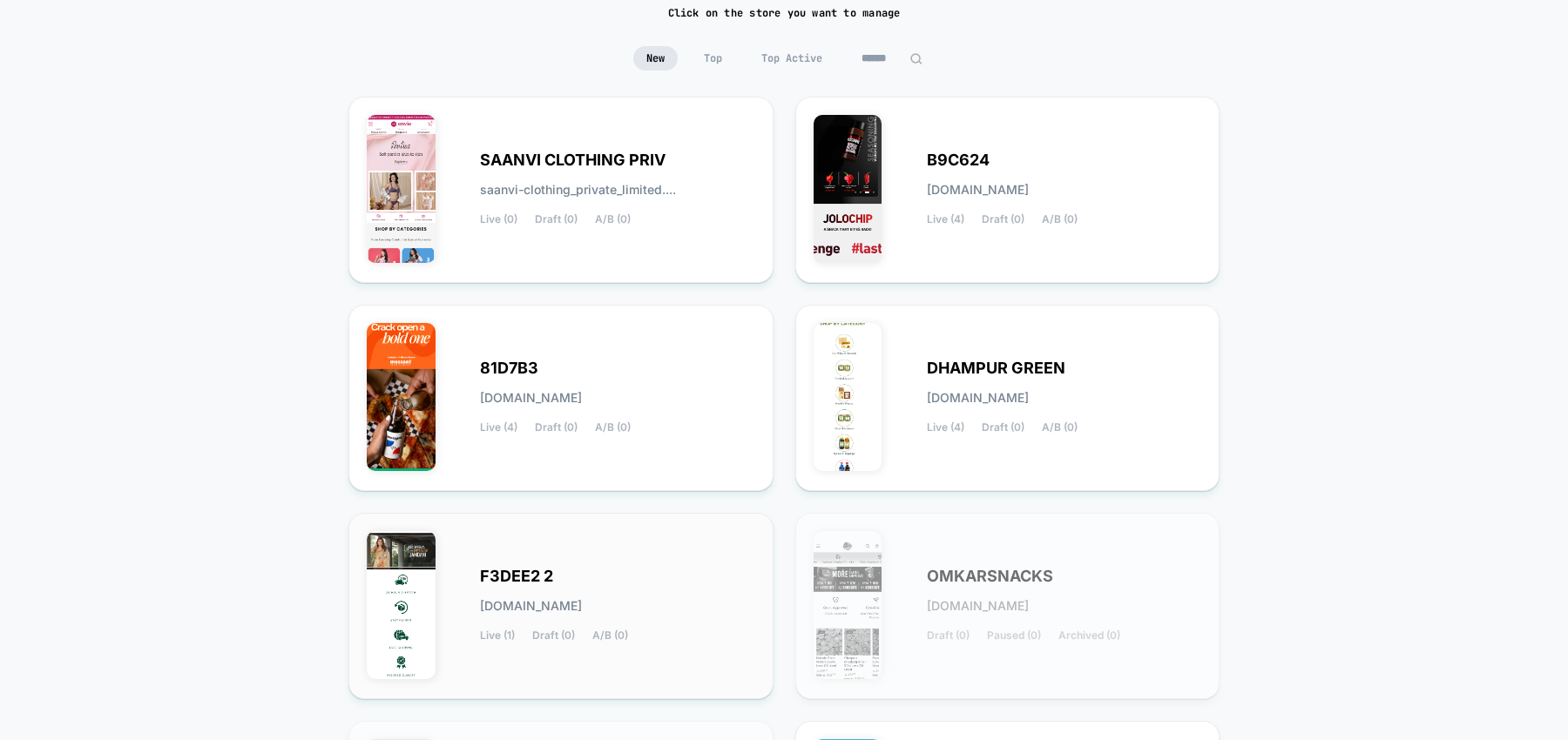 click on "F3DEE2 2 [DOMAIN_NAME] Live (1) Draft (0) A/B (0)" at bounding box center (618, 606) 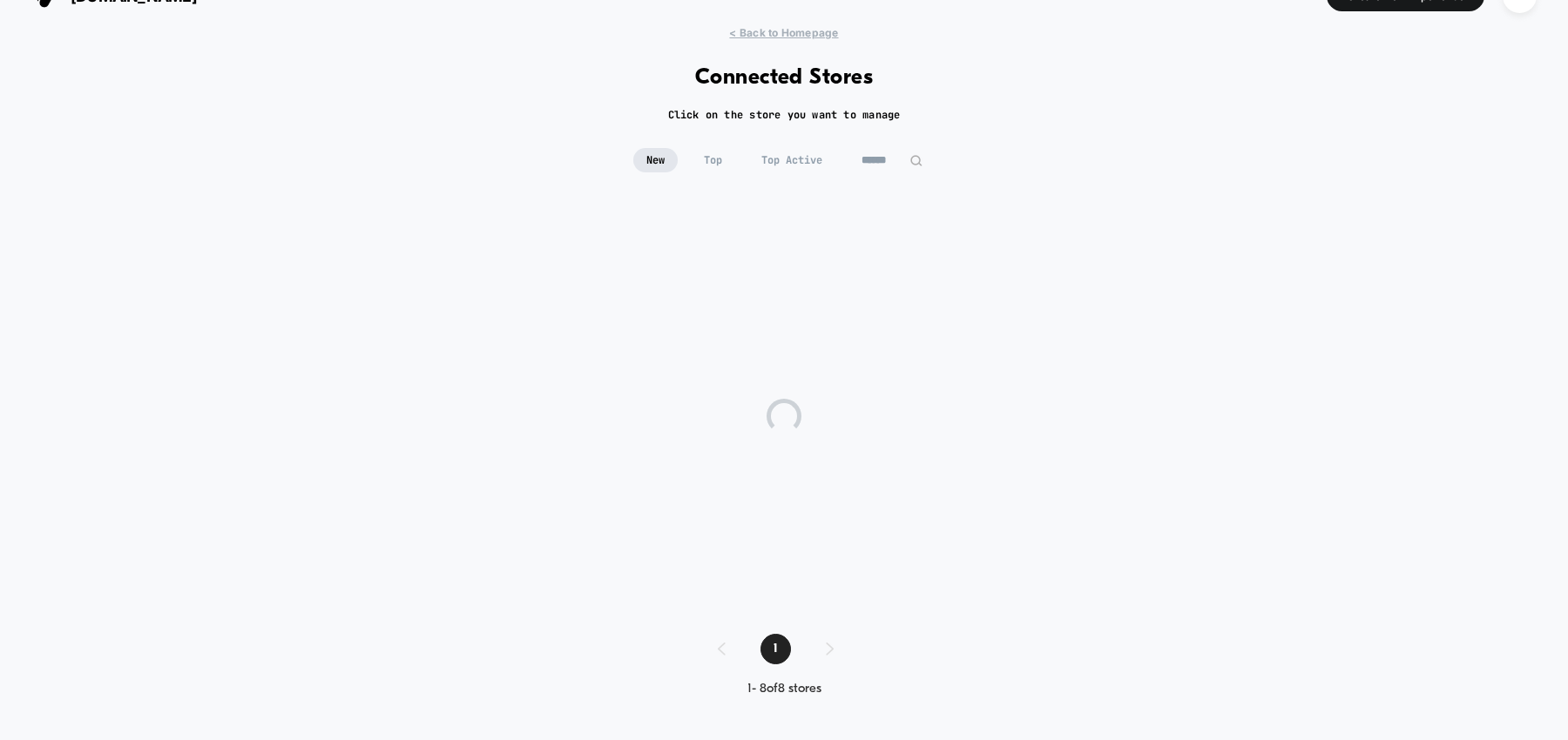scroll, scrollTop: 35, scrollLeft: 0, axis: vertical 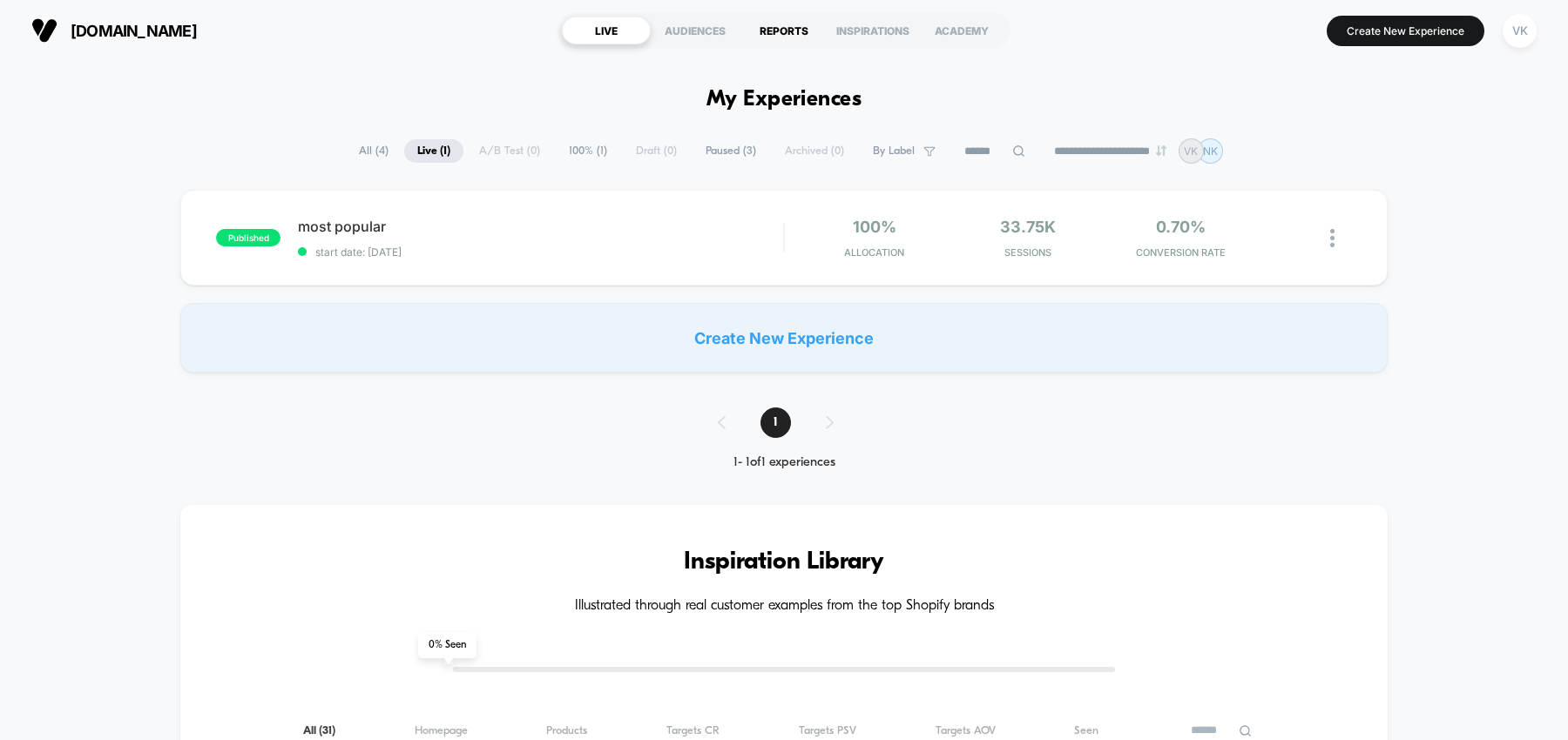 click on "REPORTS" at bounding box center [784, 30] 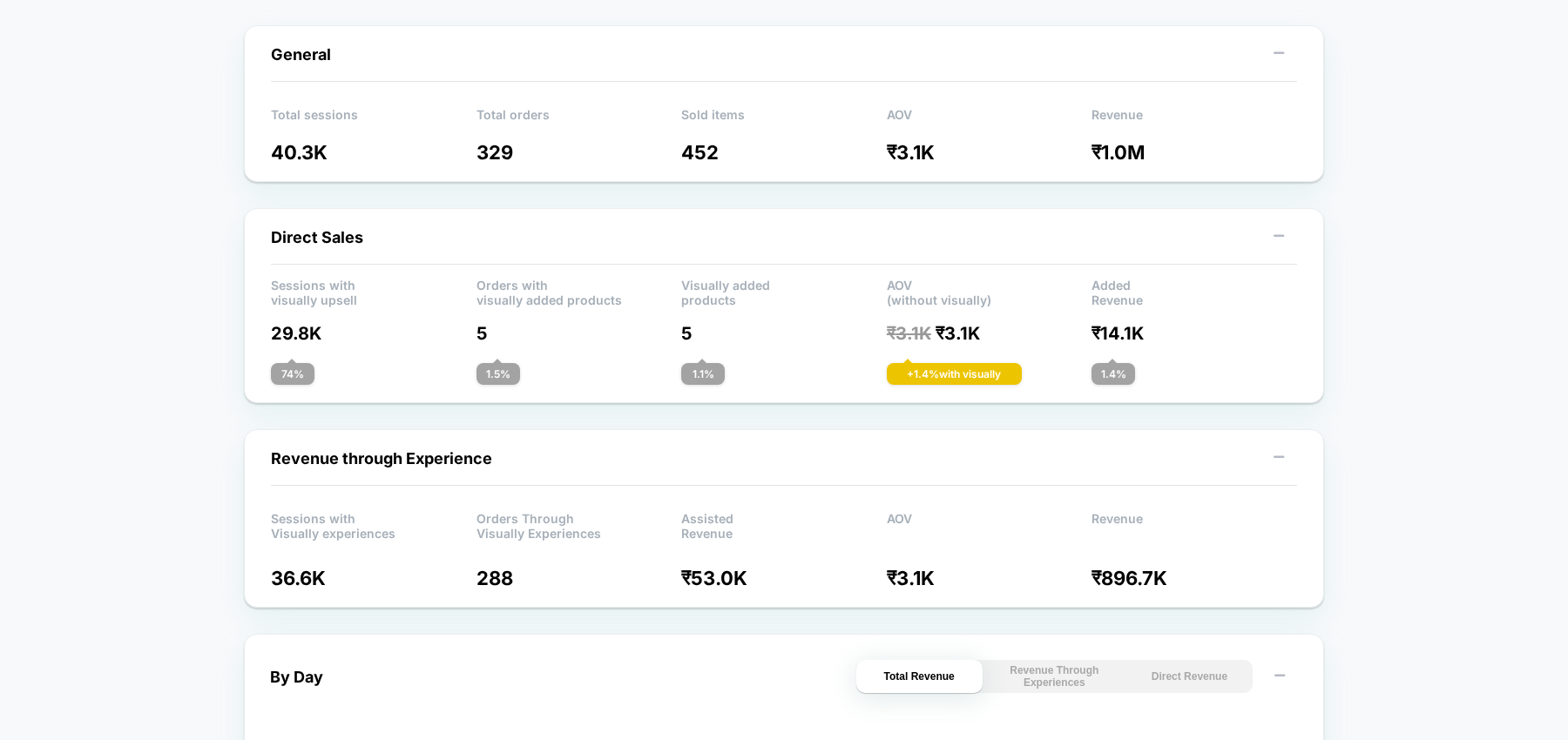 scroll, scrollTop: 0, scrollLeft: 0, axis: both 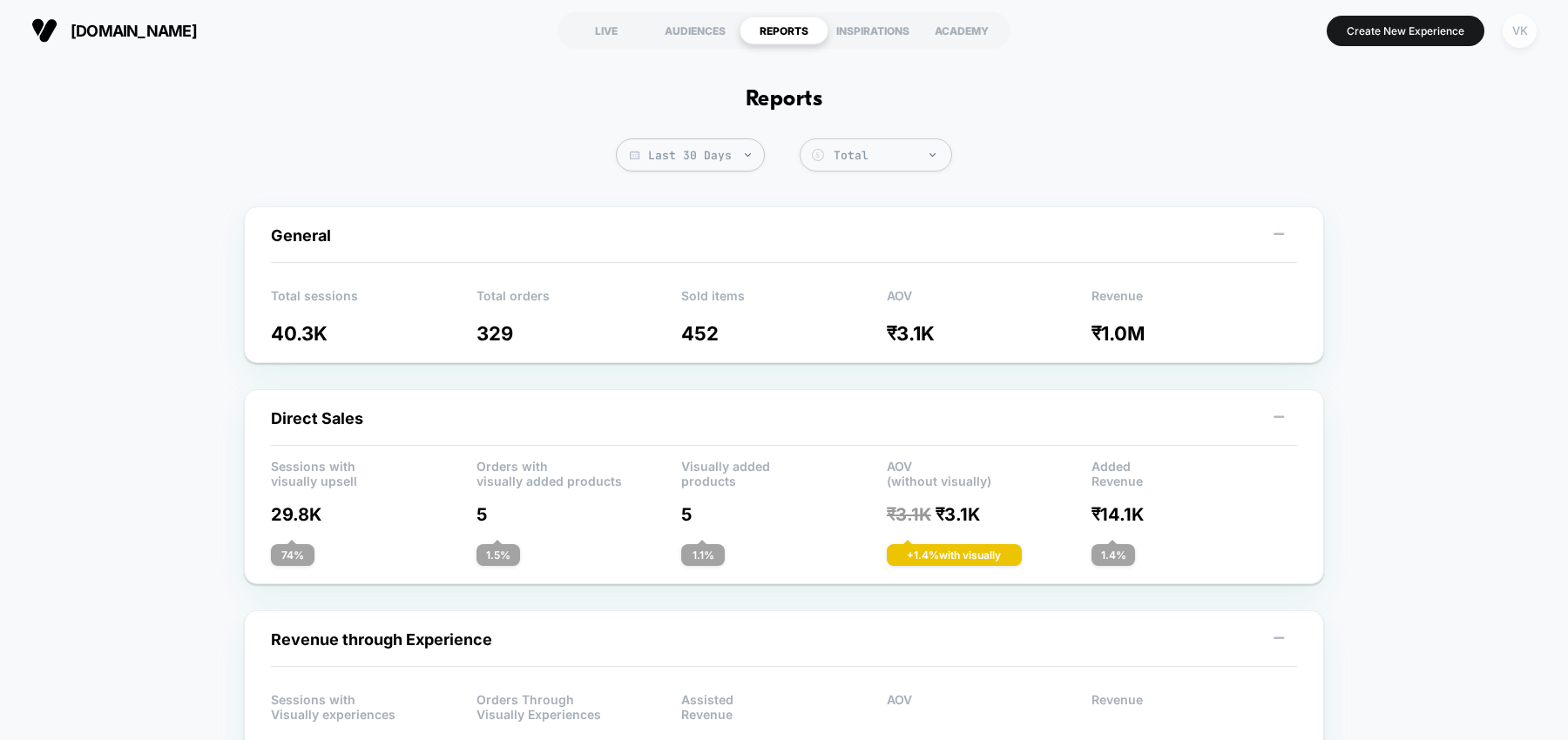 click on "VK" at bounding box center [1519, 30] 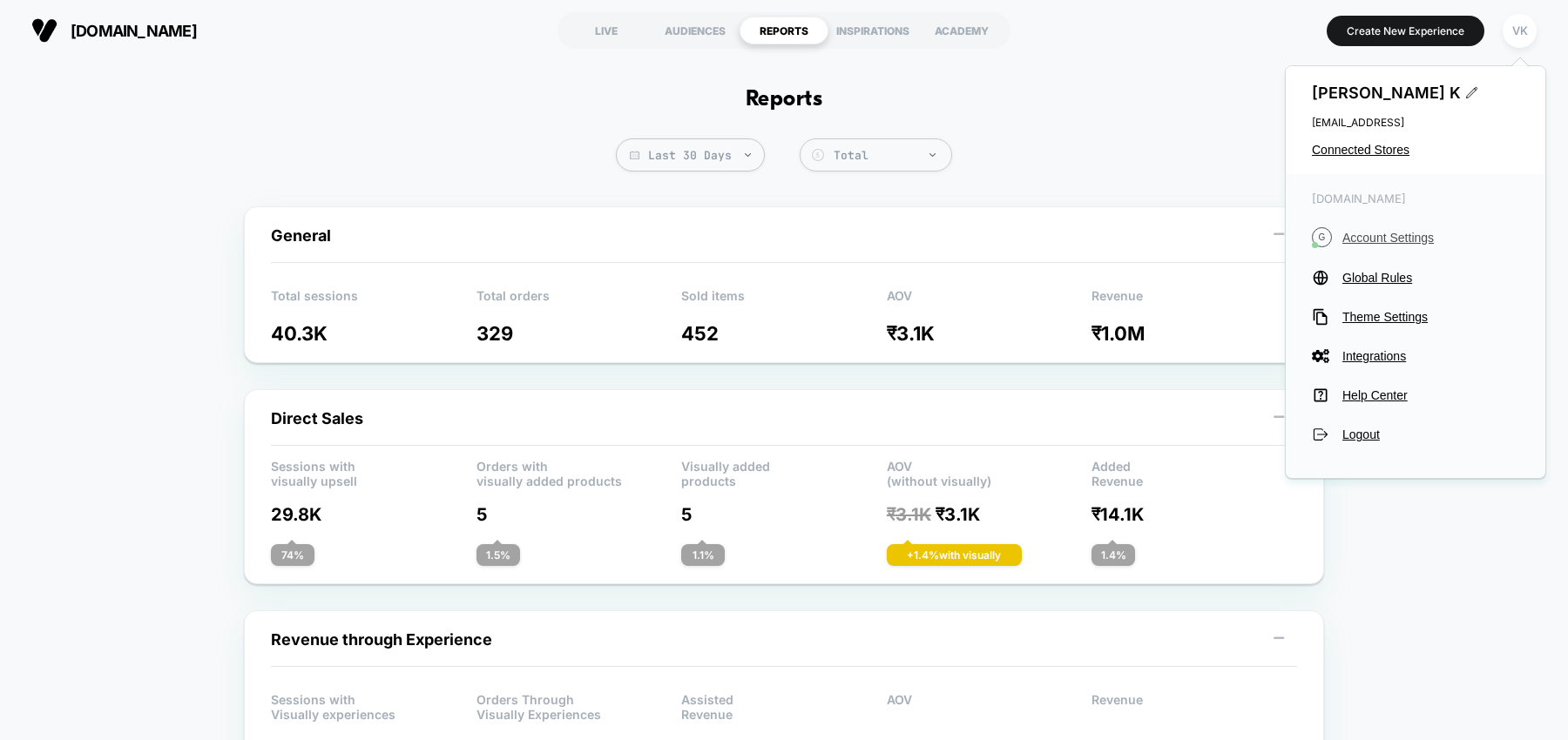 click on "Account Settings" at bounding box center [1430, 238] 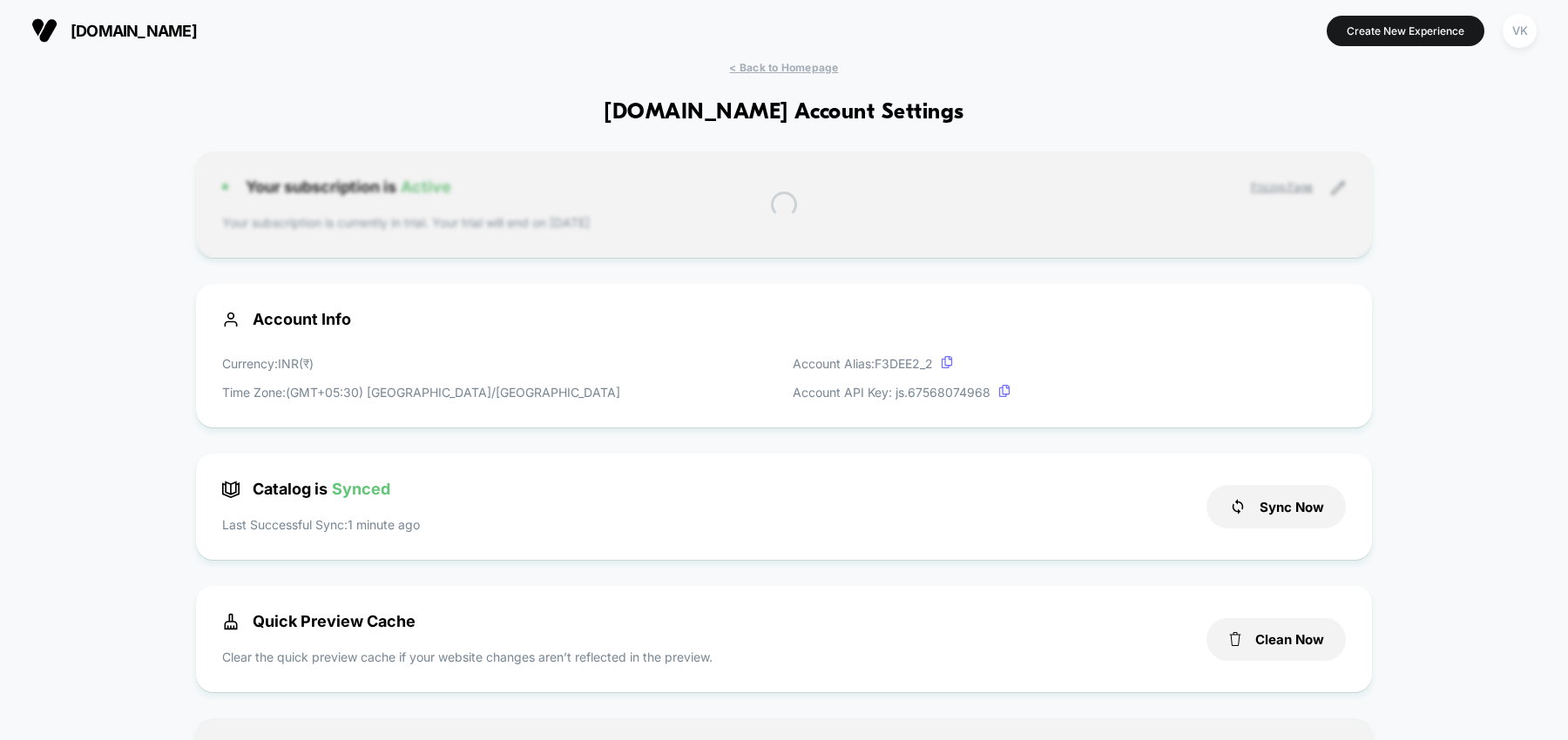 scroll, scrollTop: 235, scrollLeft: 0, axis: vertical 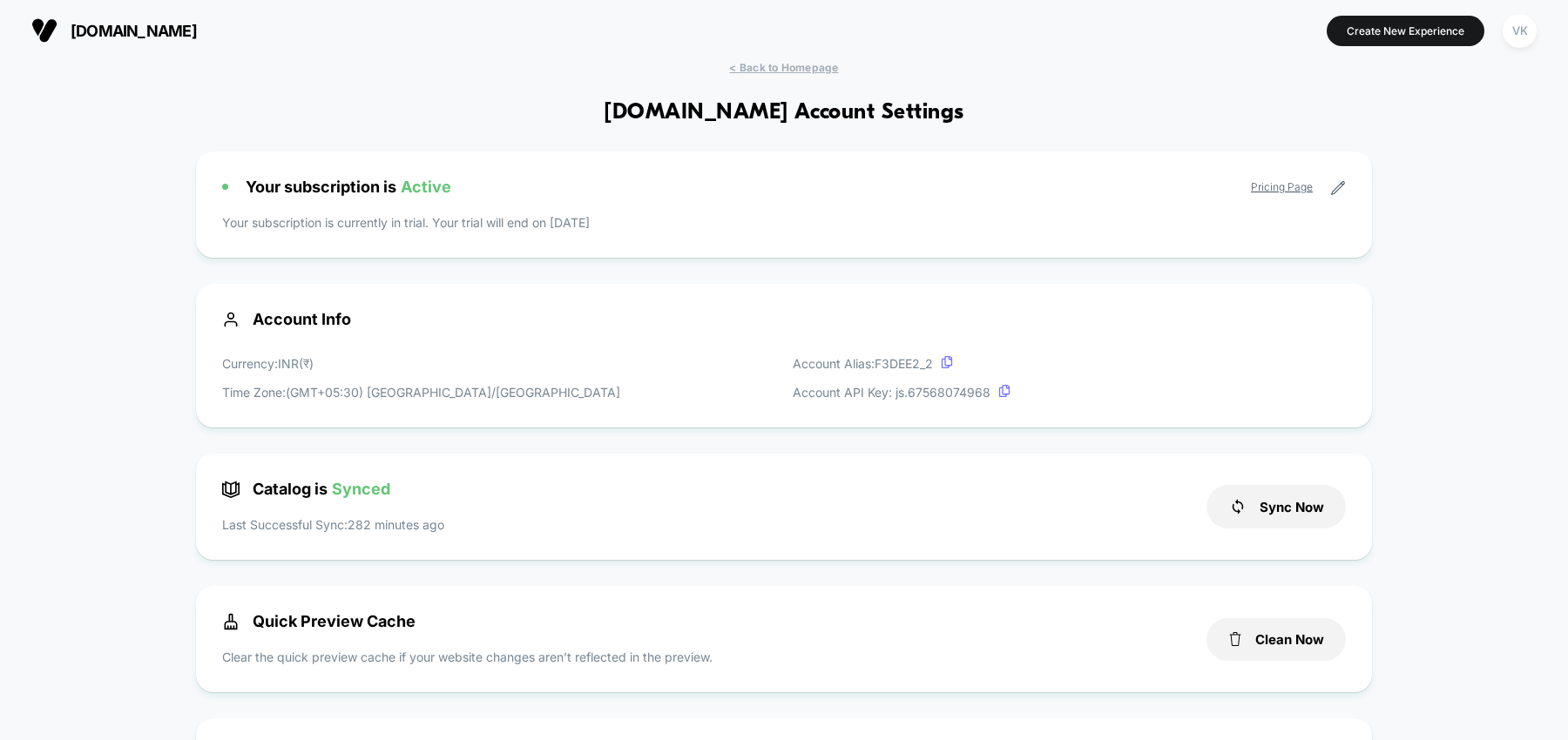 drag, startPoint x: 554, startPoint y: 220, endPoint x: 782, endPoint y: 239, distance: 228.7903 